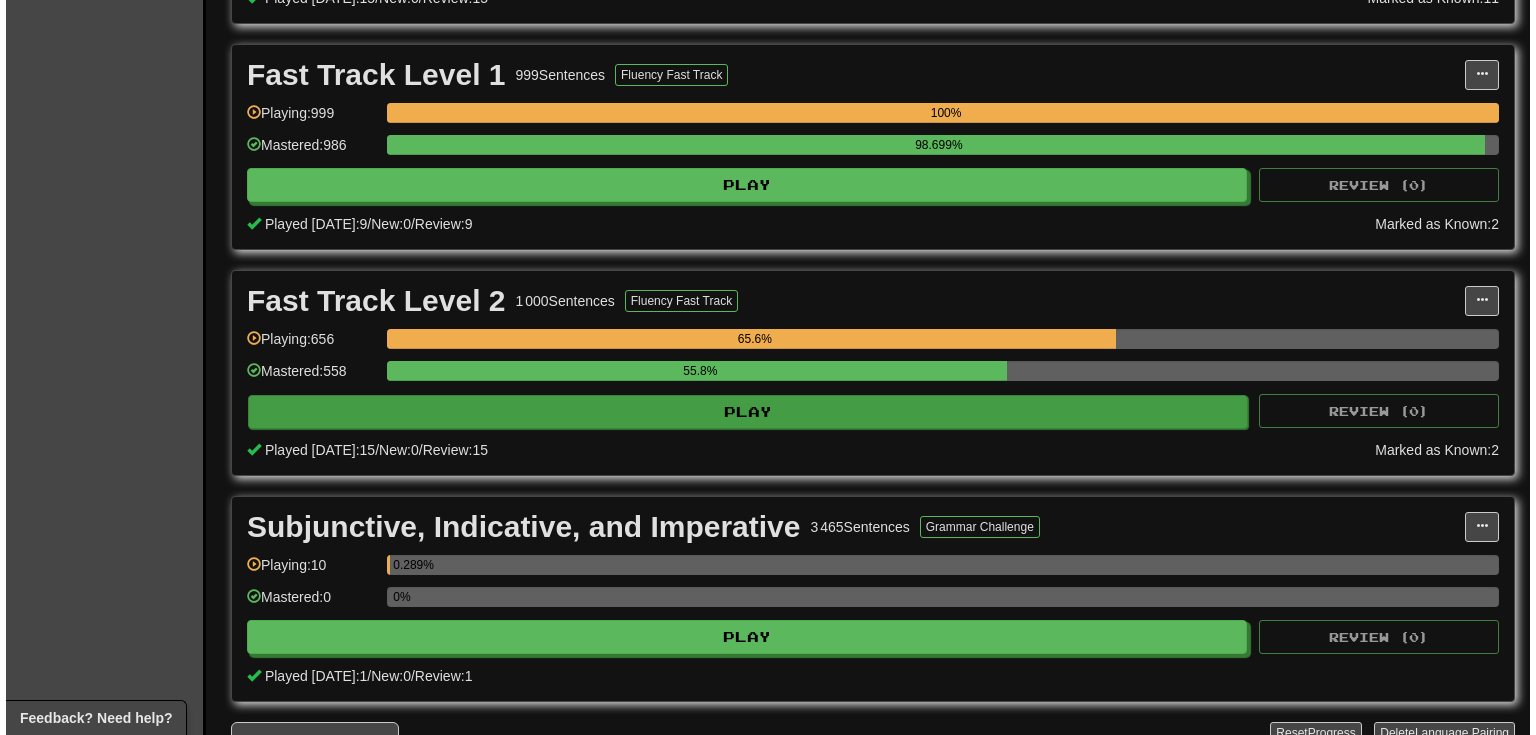 scroll, scrollTop: 640, scrollLeft: 0, axis: vertical 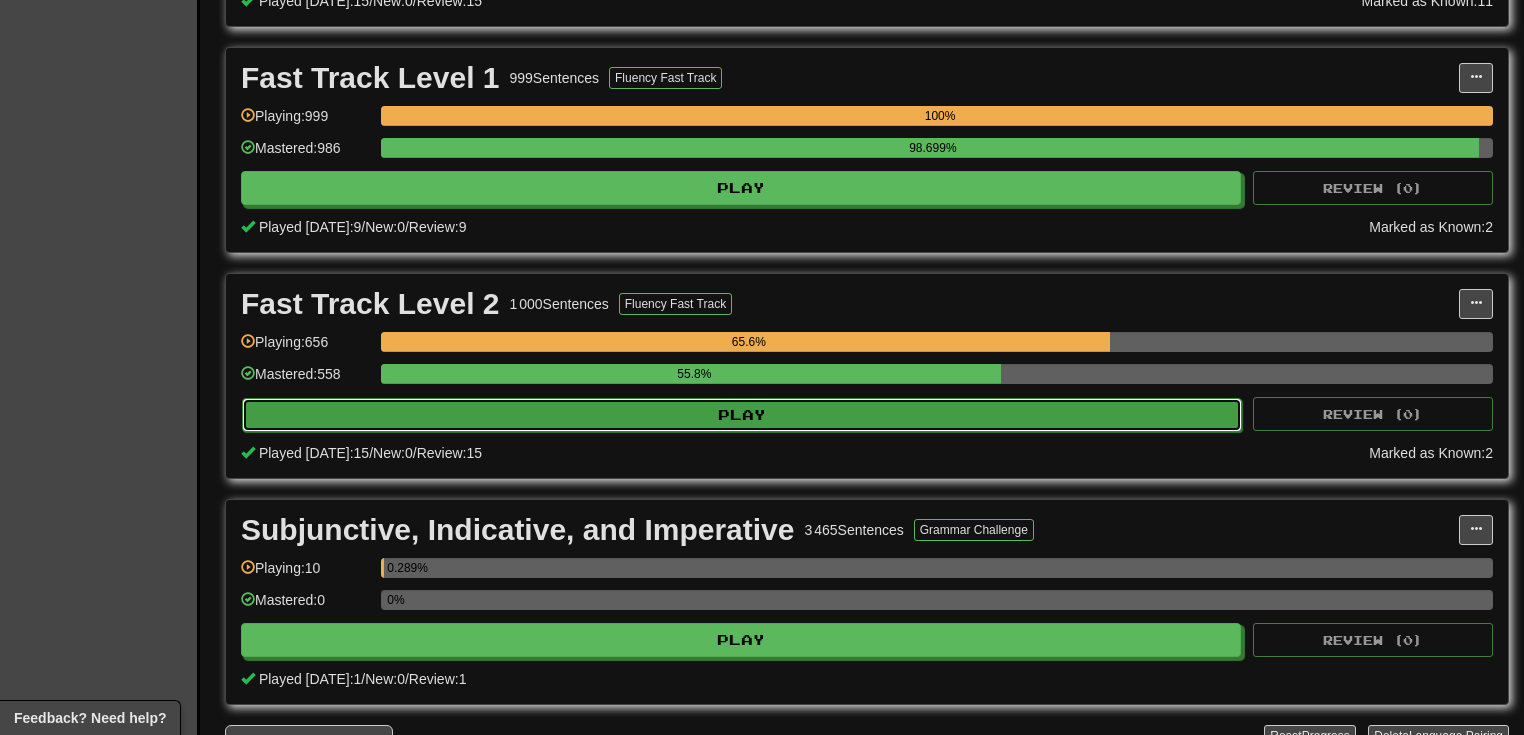 click on "Play" at bounding box center (742, 415) 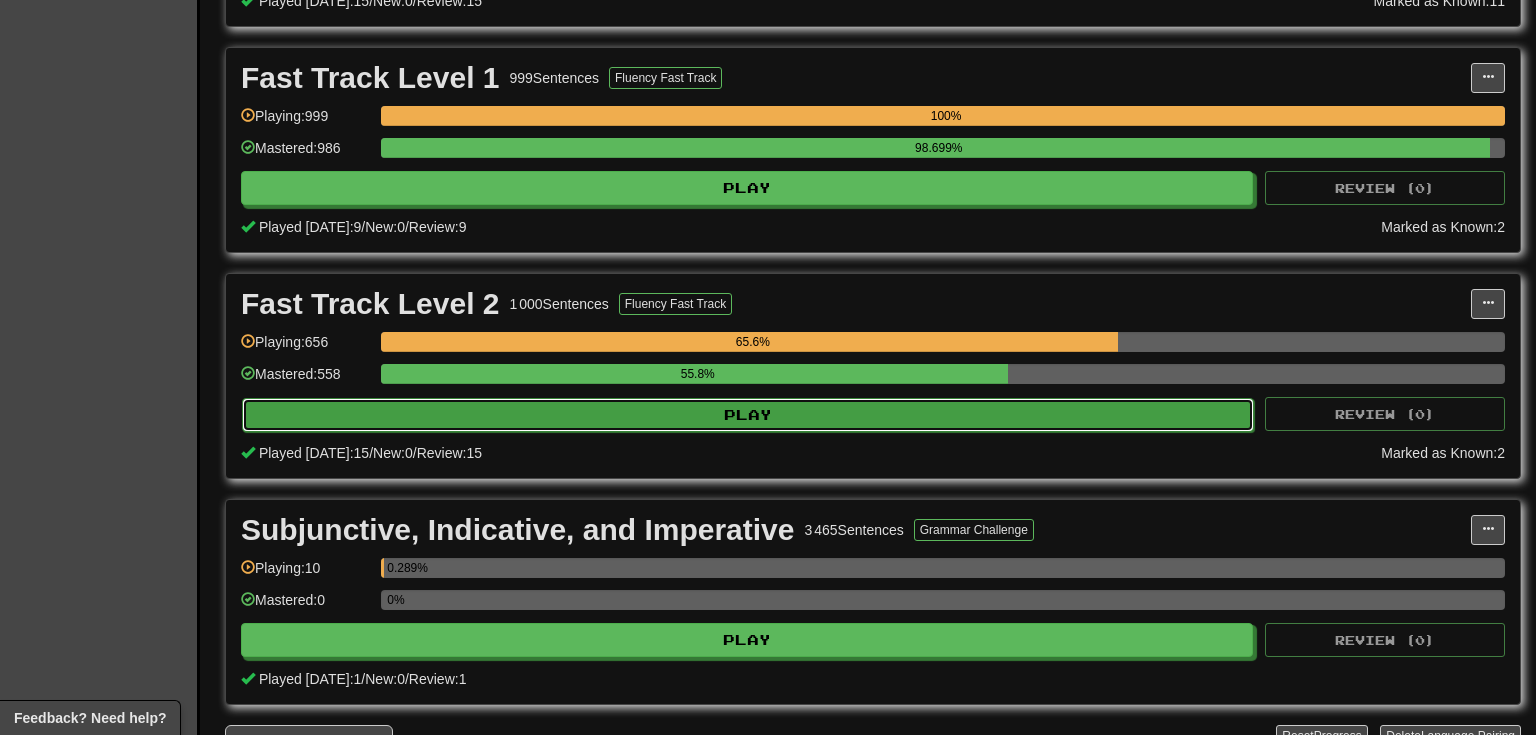 select on "**" 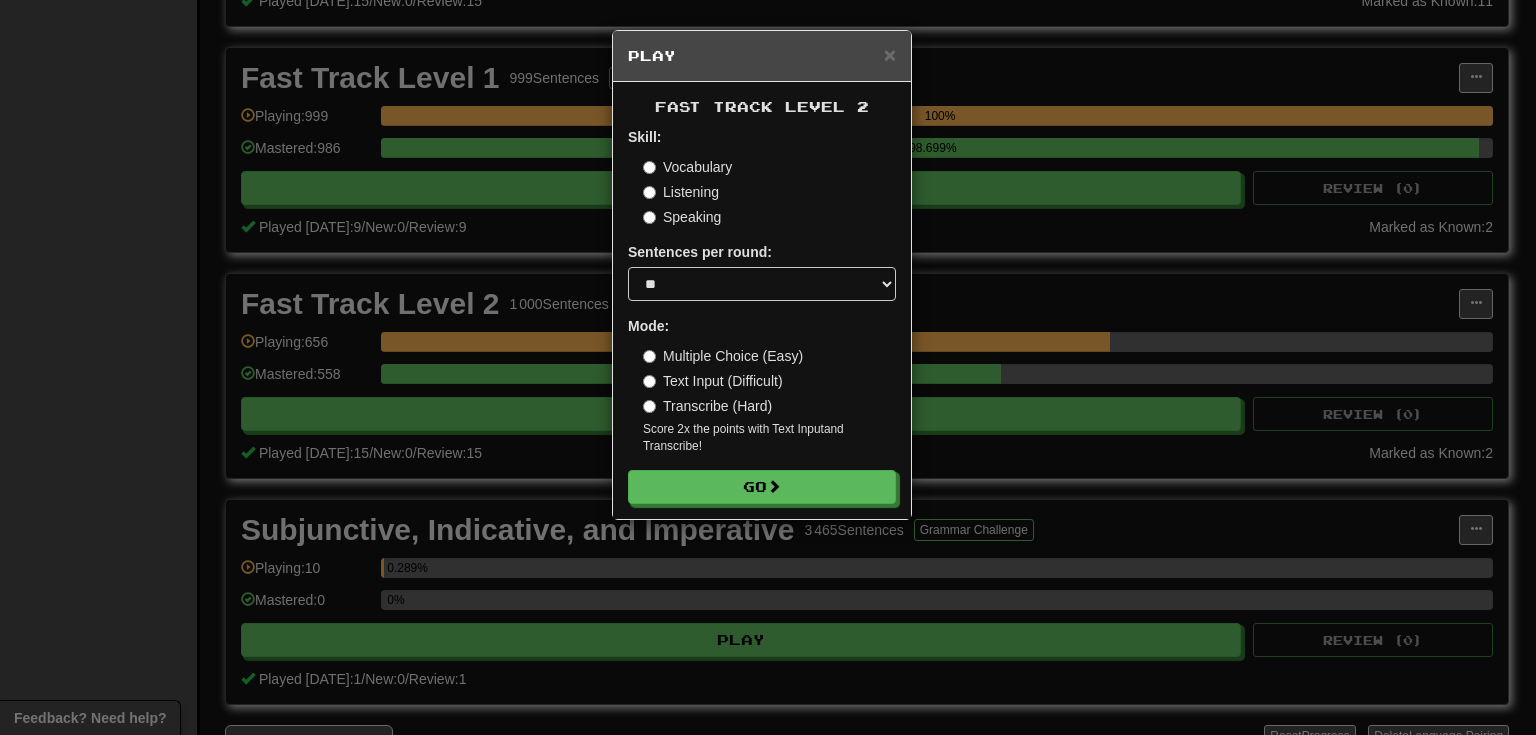 click on "× Play Fast Track Level 2 Skill: Vocabulary Listening Speaking Sentences per round: * ** ** ** ** ** *** ******** Mode: Multiple Choice (Easy) Text Input (Difficult) Transcribe (Hard) Score 2x the points with Text Input  and Transcribe ! Go" at bounding box center (768, 367) 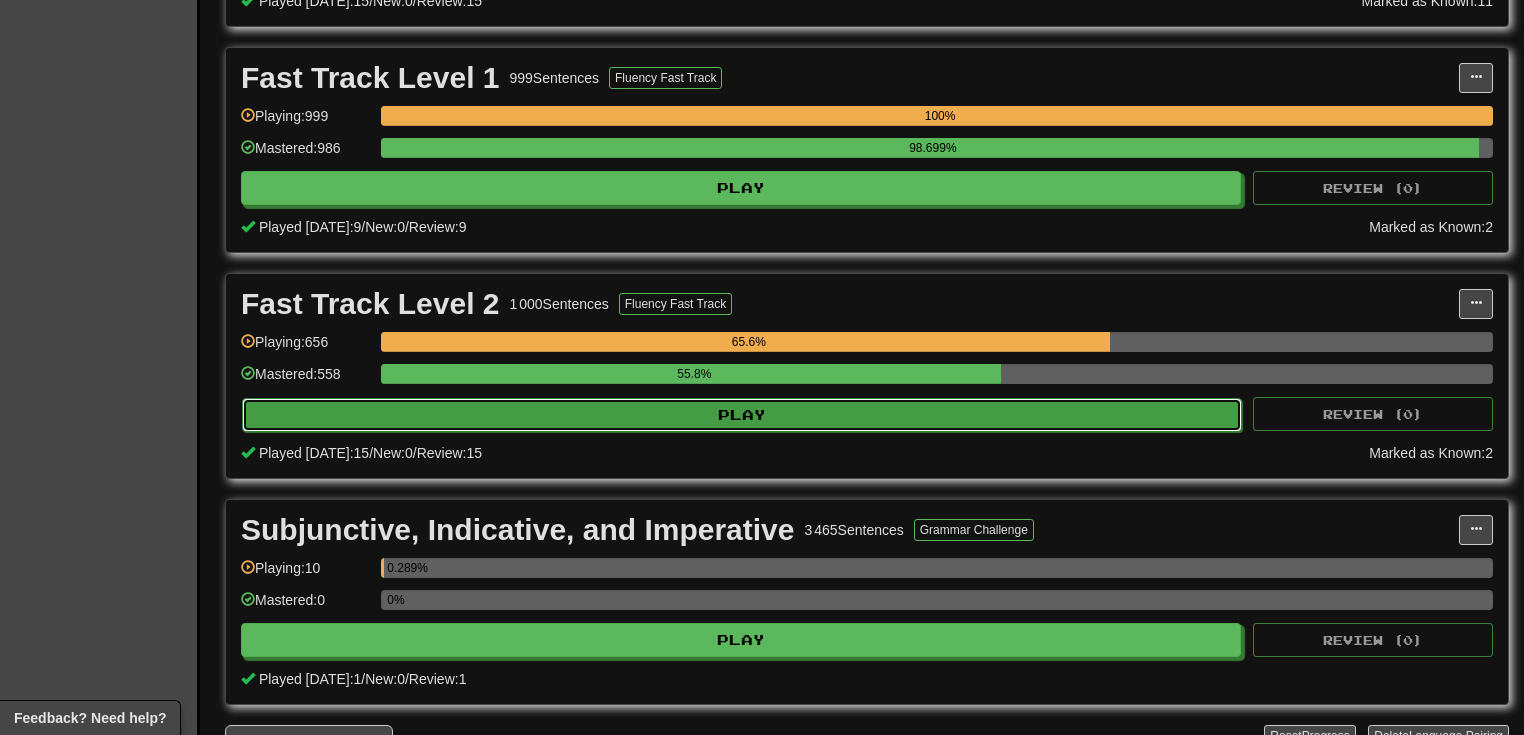 click on "Play" at bounding box center [742, 415] 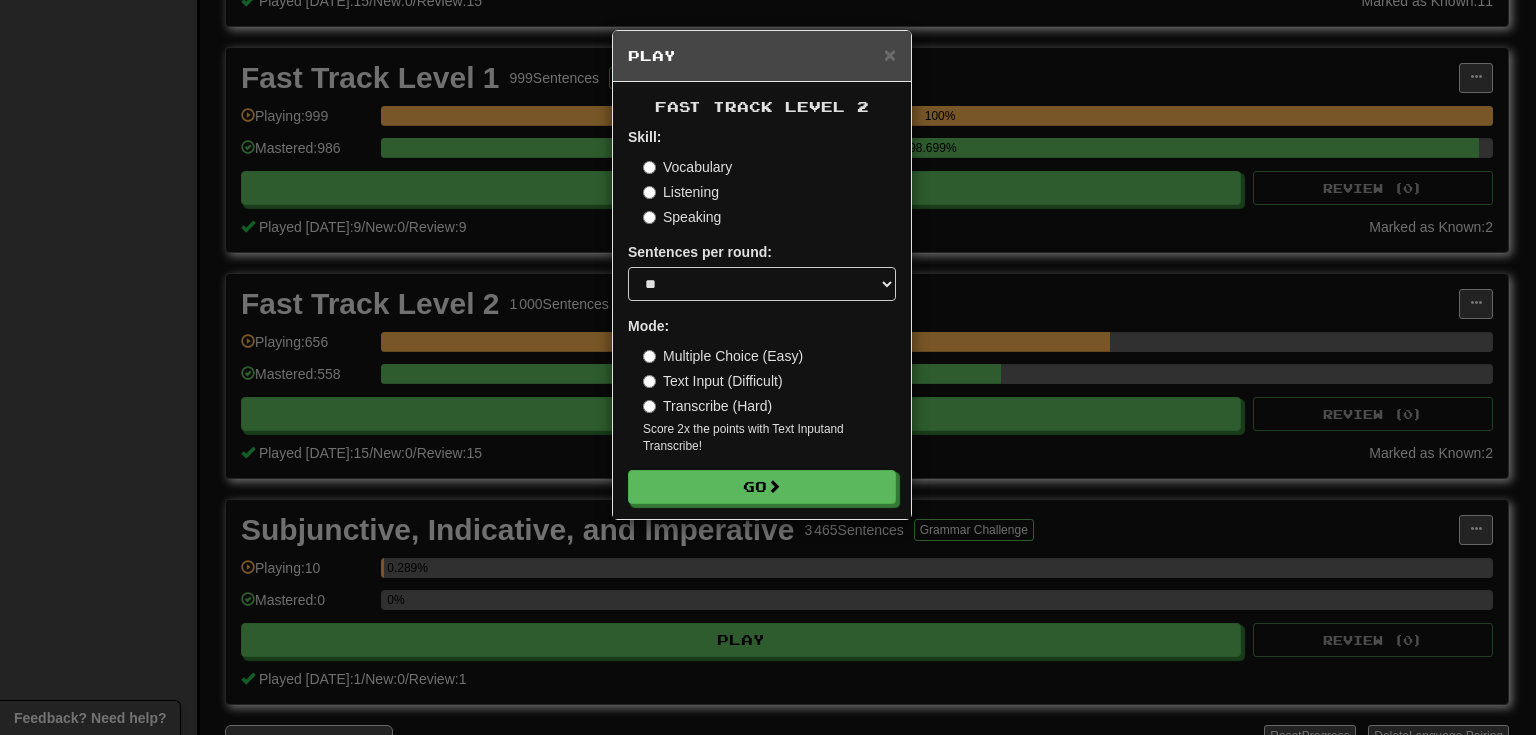 click on "Vocabulary" at bounding box center [687, 167] 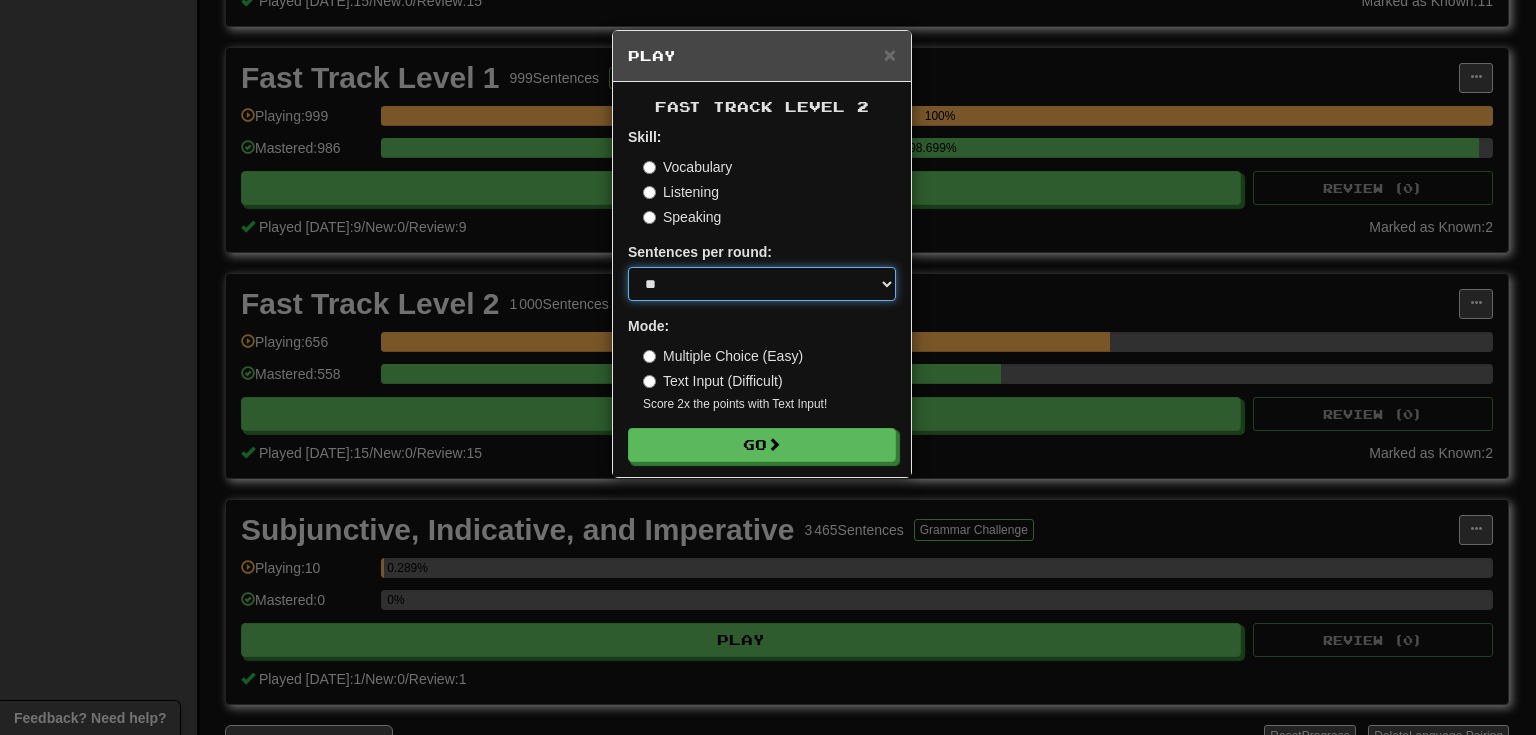 click on "* ** ** ** ** ** *** ********" at bounding box center (762, 284) 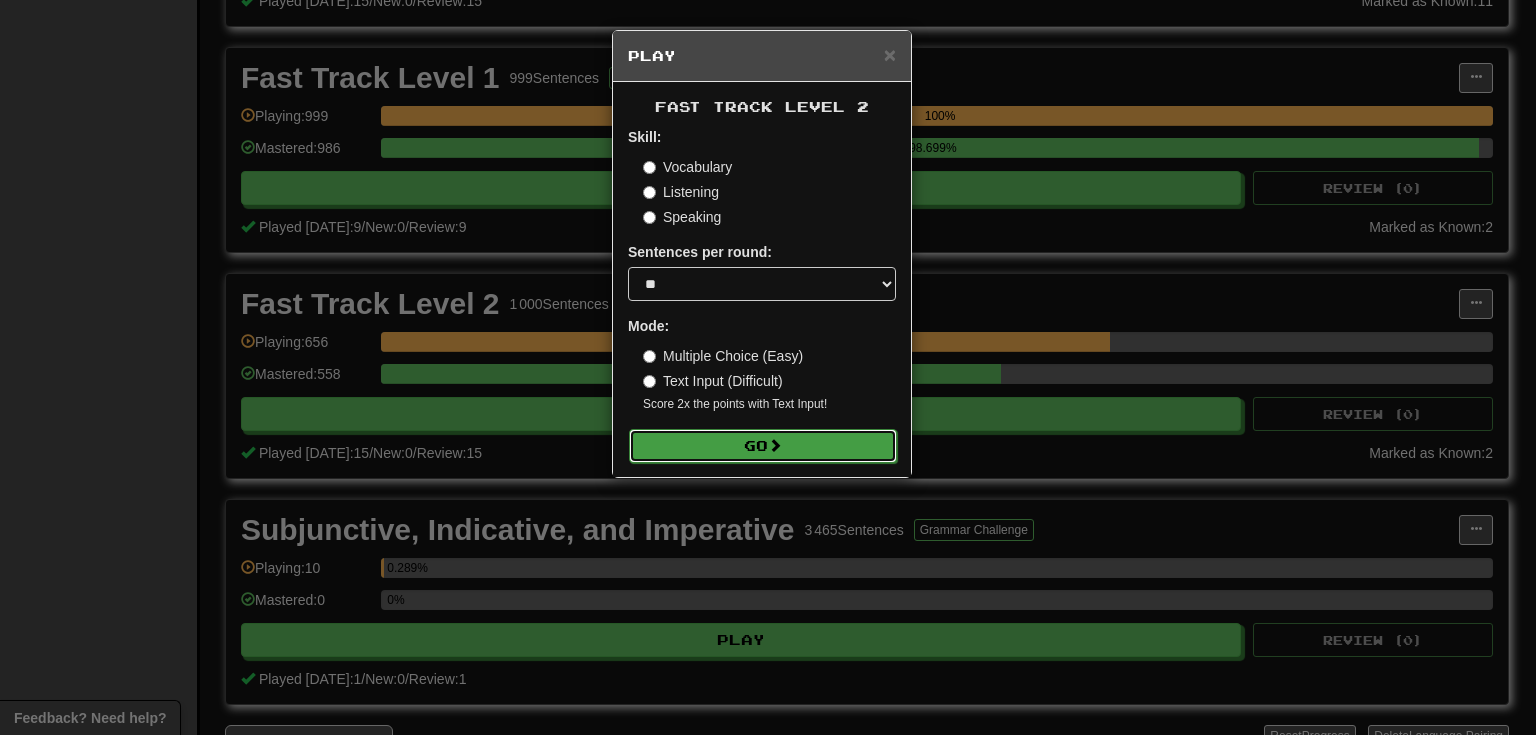 click at bounding box center (775, 445) 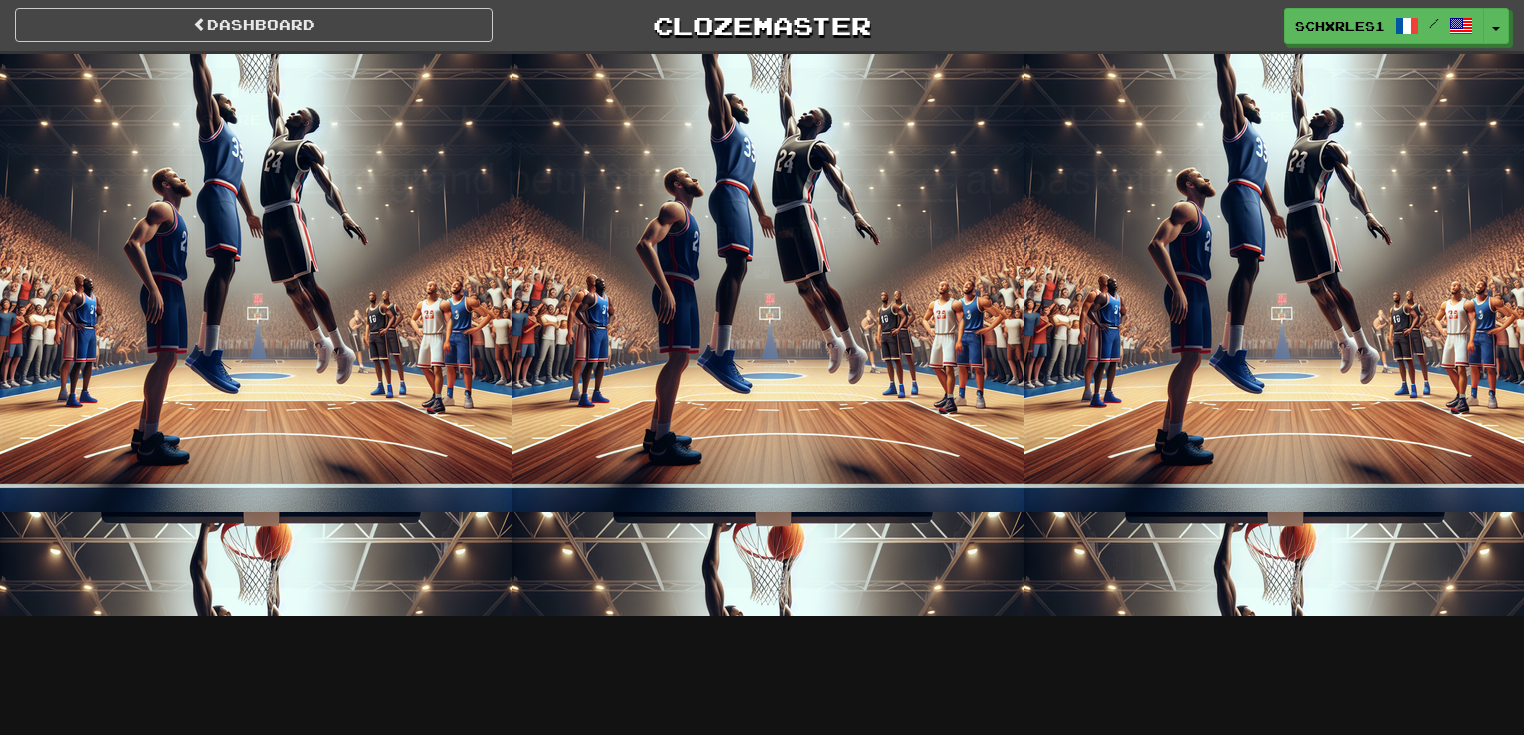 scroll, scrollTop: 0, scrollLeft: 0, axis: both 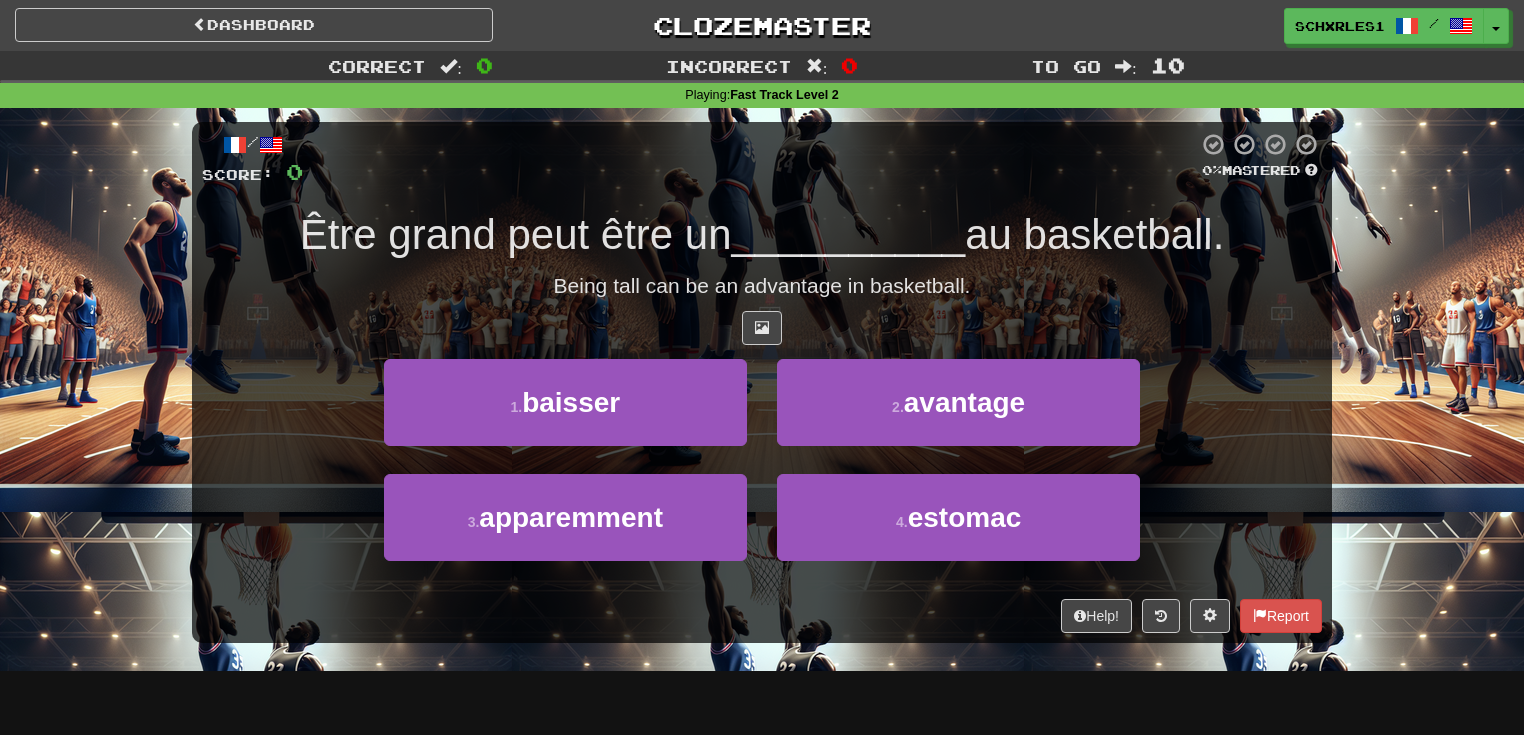 click on "Being tall can be an advantage in basketball." at bounding box center [762, 286] 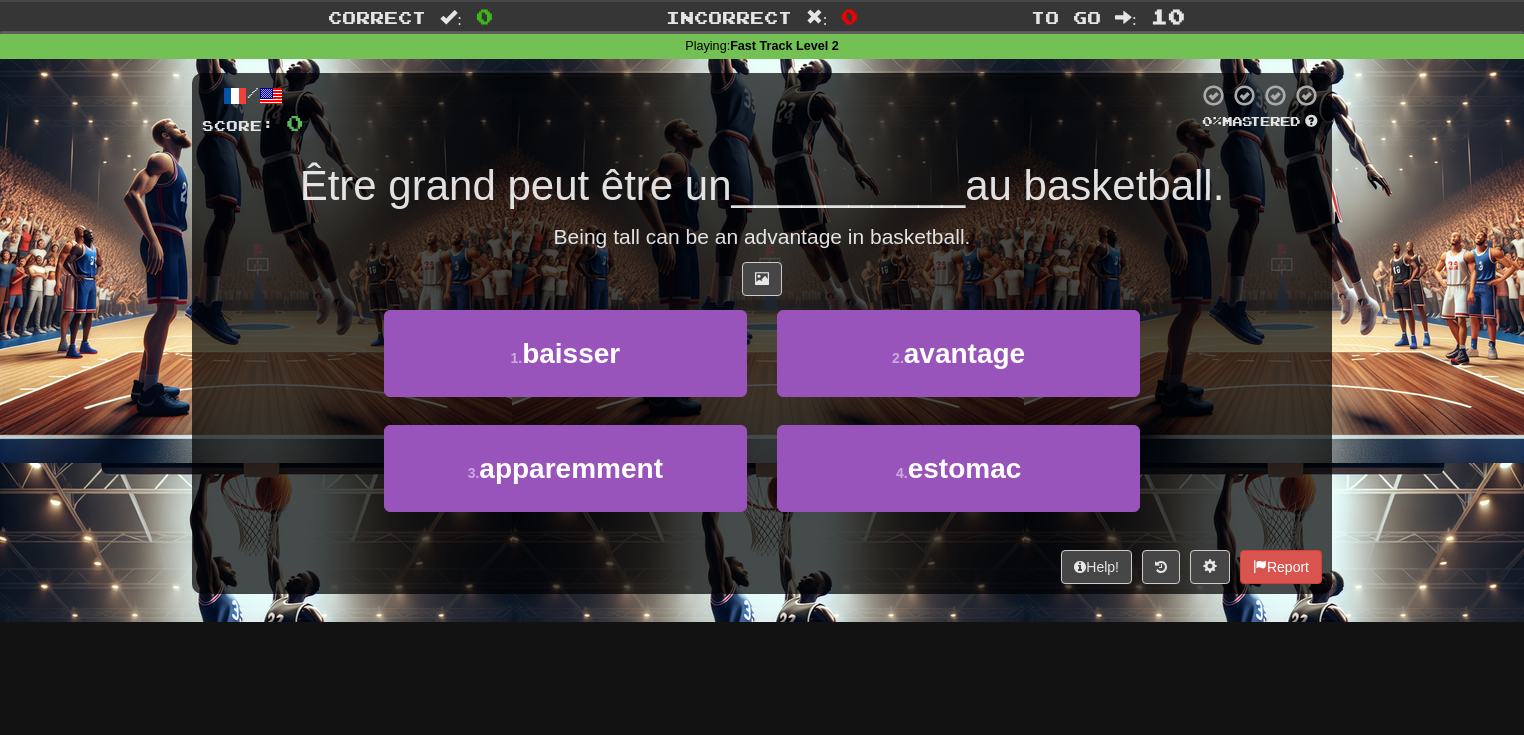 scroll, scrollTop: 0, scrollLeft: 0, axis: both 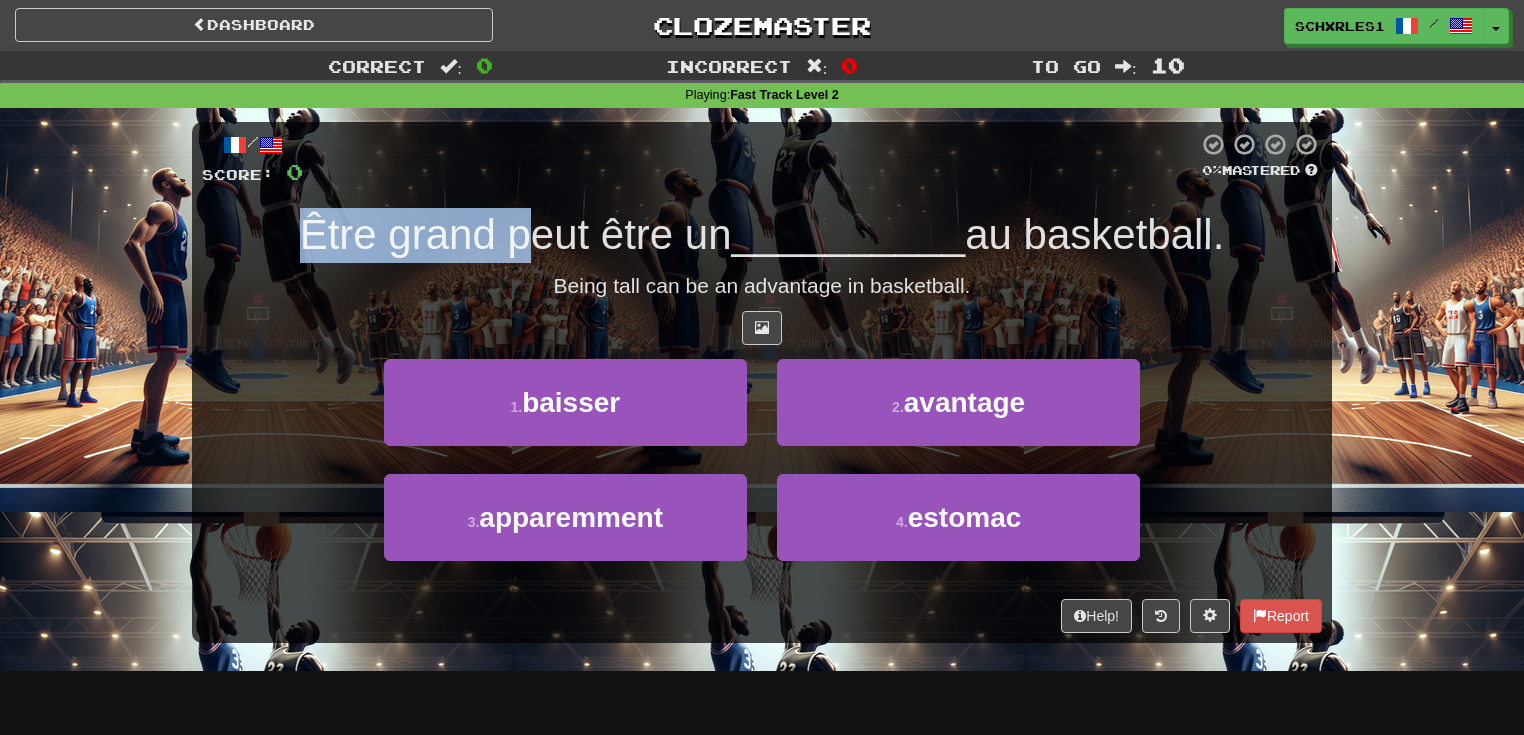 drag, startPoint x: 544, startPoint y: 255, endPoint x: 617, endPoint y: 256, distance: 73.00685 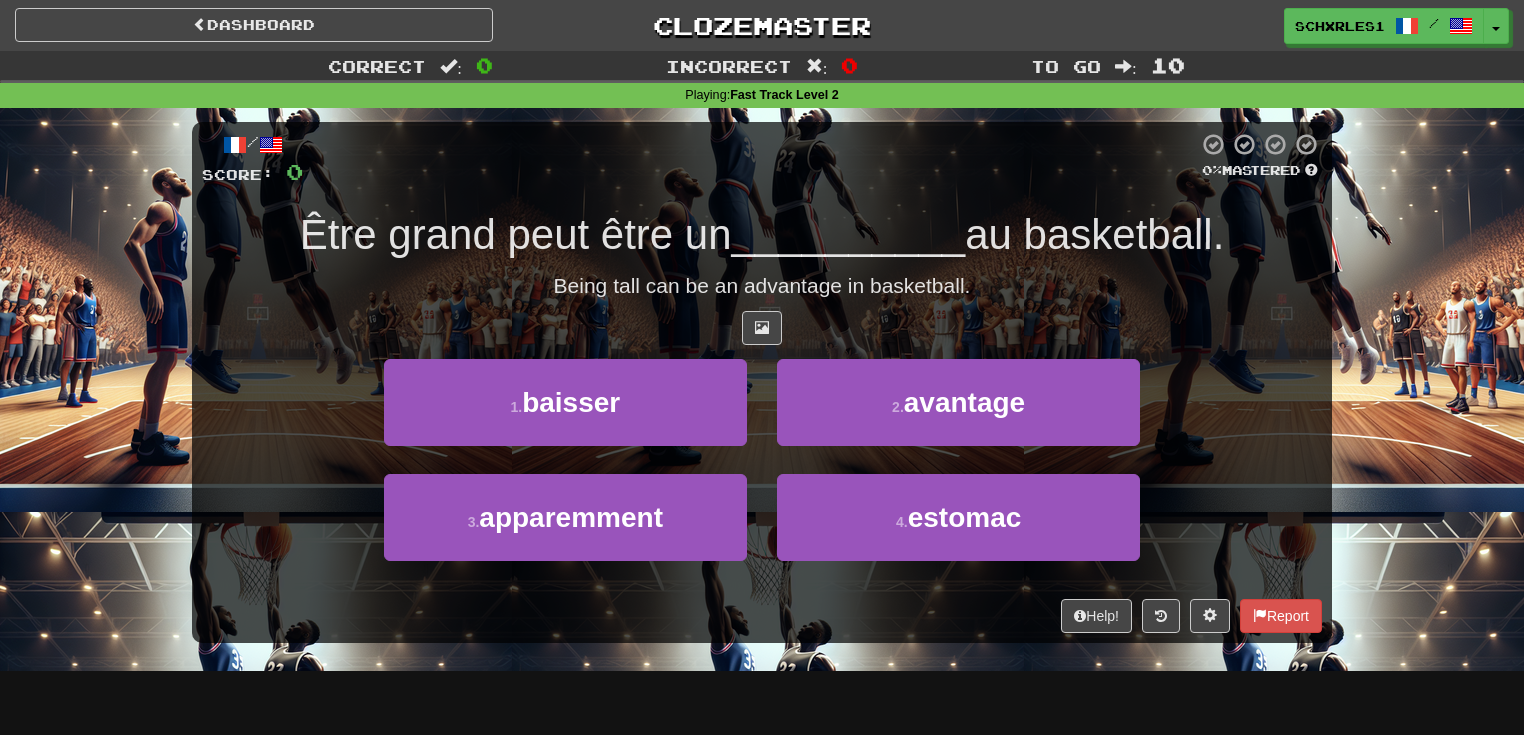click on "Être grand peut être un" at bounding box center [516, 234] 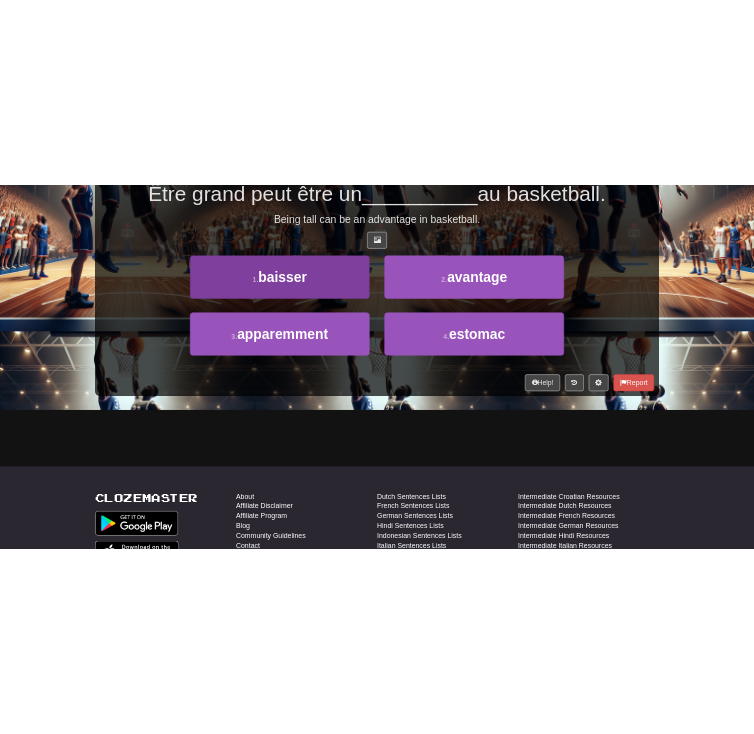 scroll, scrollTop: 0, scrollLeft: 0, axis: both 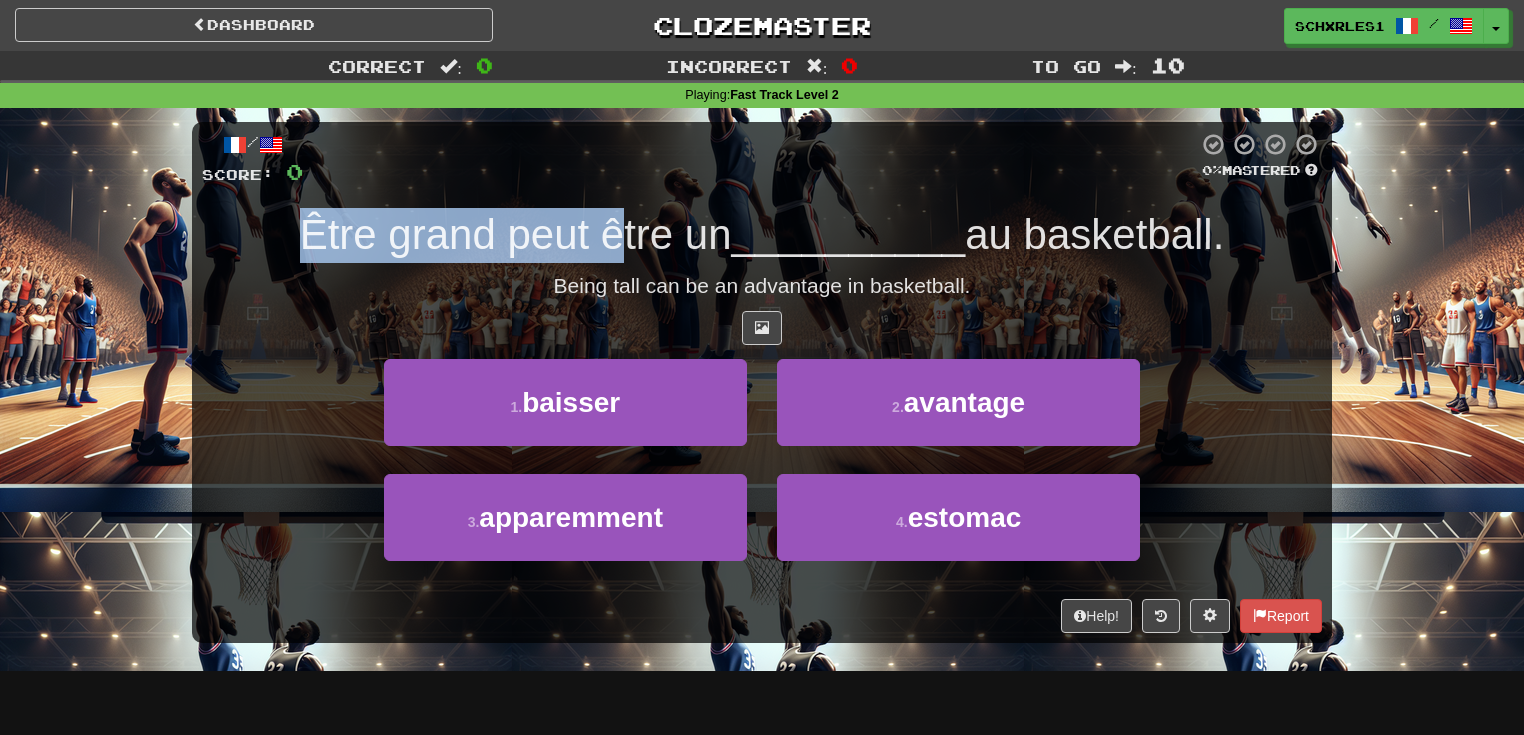 drag, startPoint x: 360, startPoint y: 219, endPoint x: 765, endPoint y: 208, distance: 405.14935 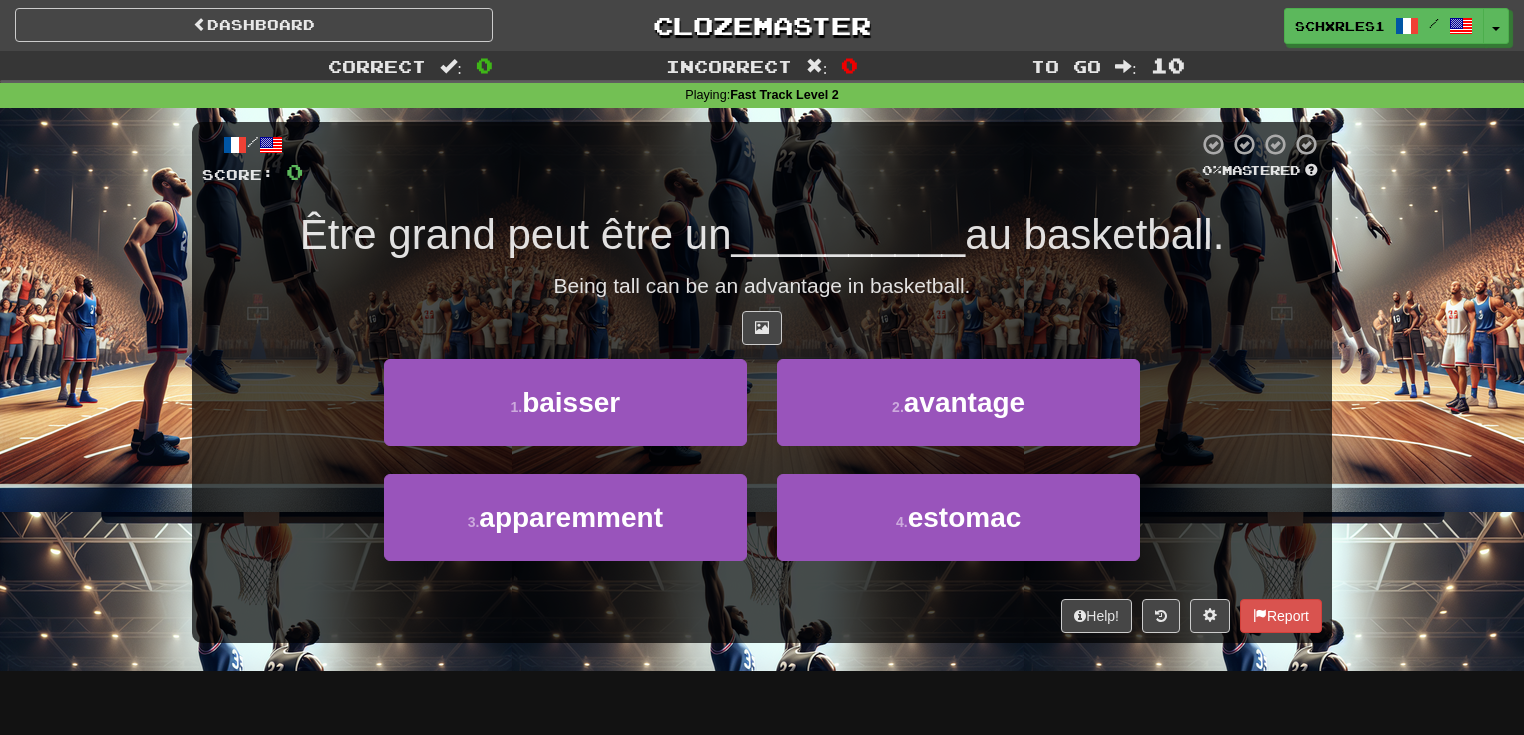 drag, startPoint x: 765, startPoint y: 208, endPoint x: 751, endPoint y: 183, distance: 28.653097 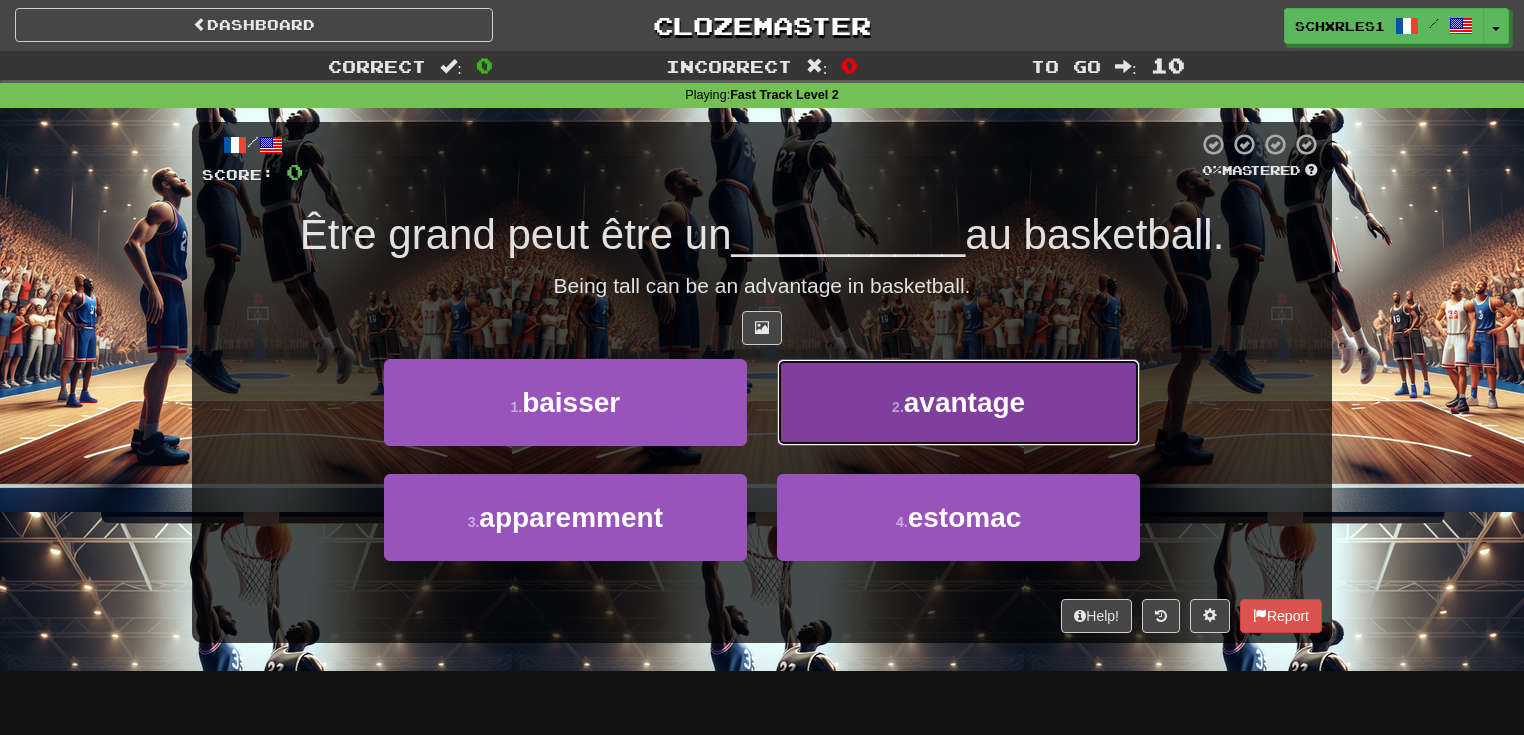 click on "avantage" at bounding box center [964, 402] 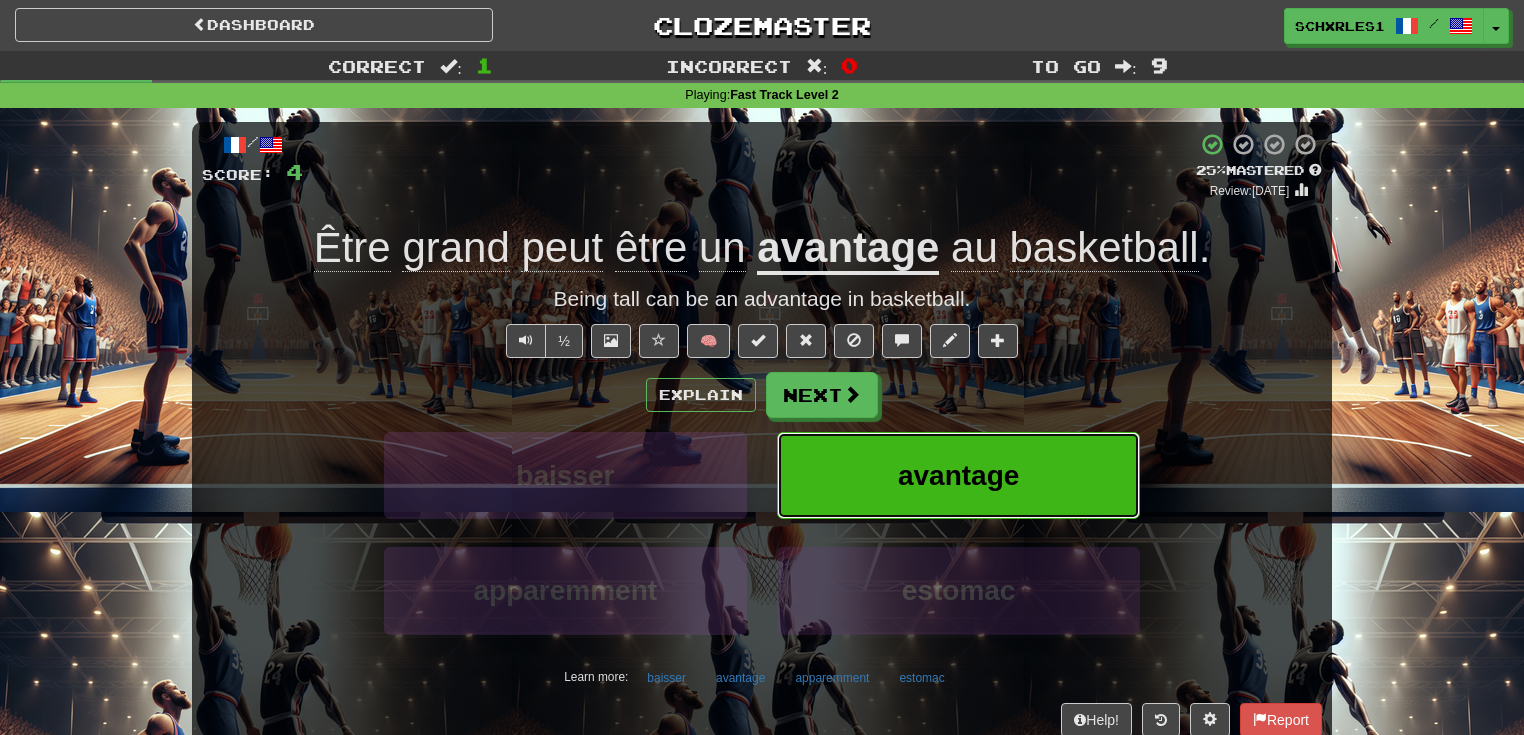type 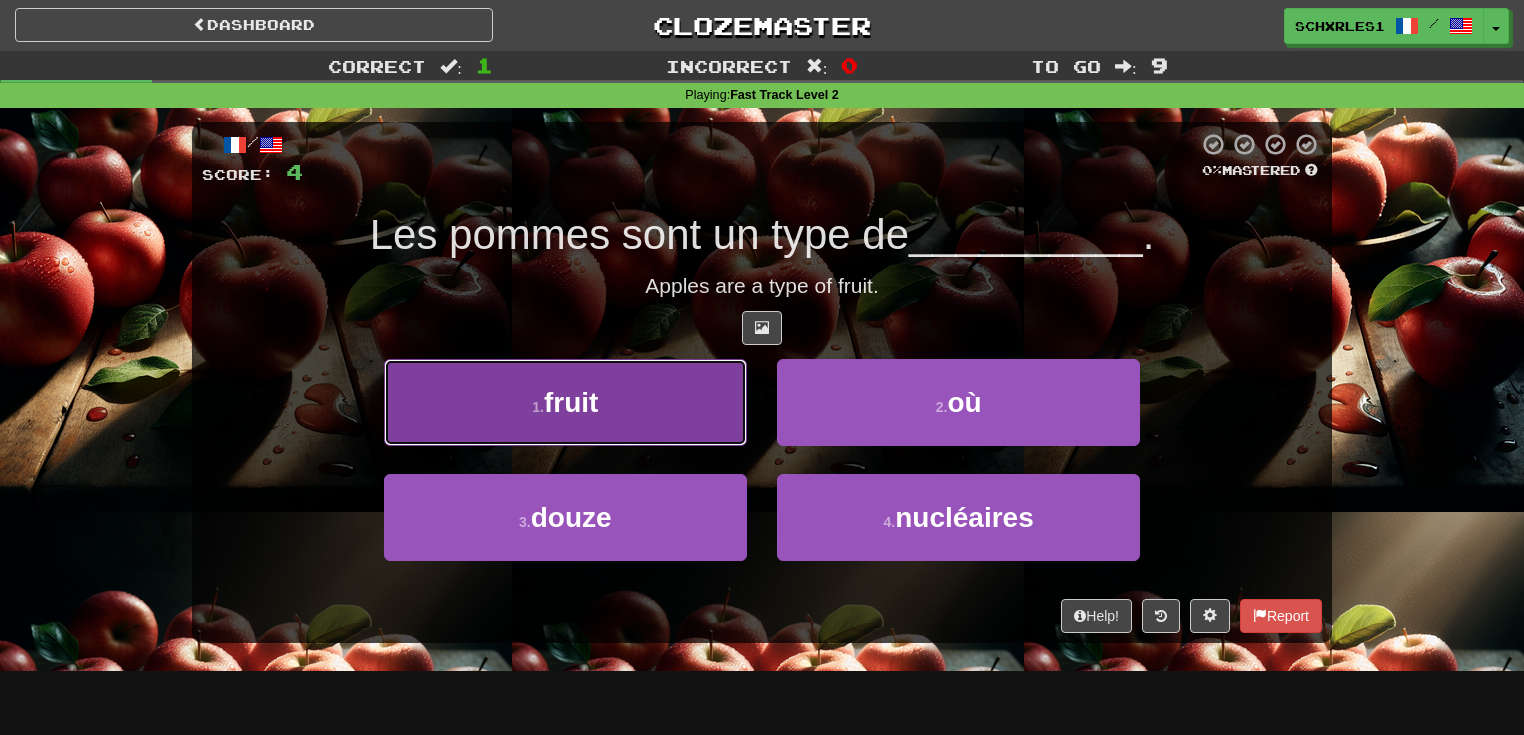 click on "1 .  fruit" at bounding box center (565, 402) 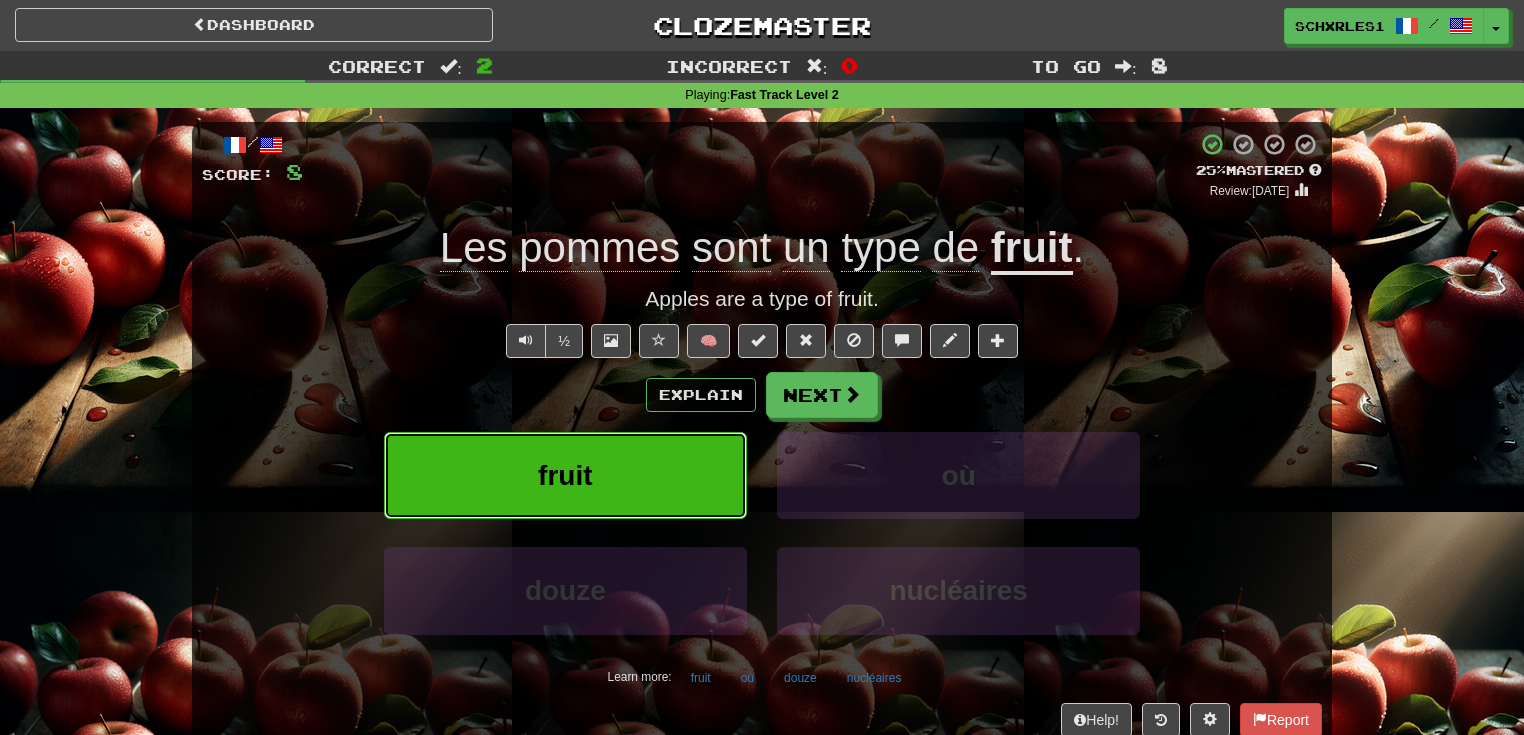 type 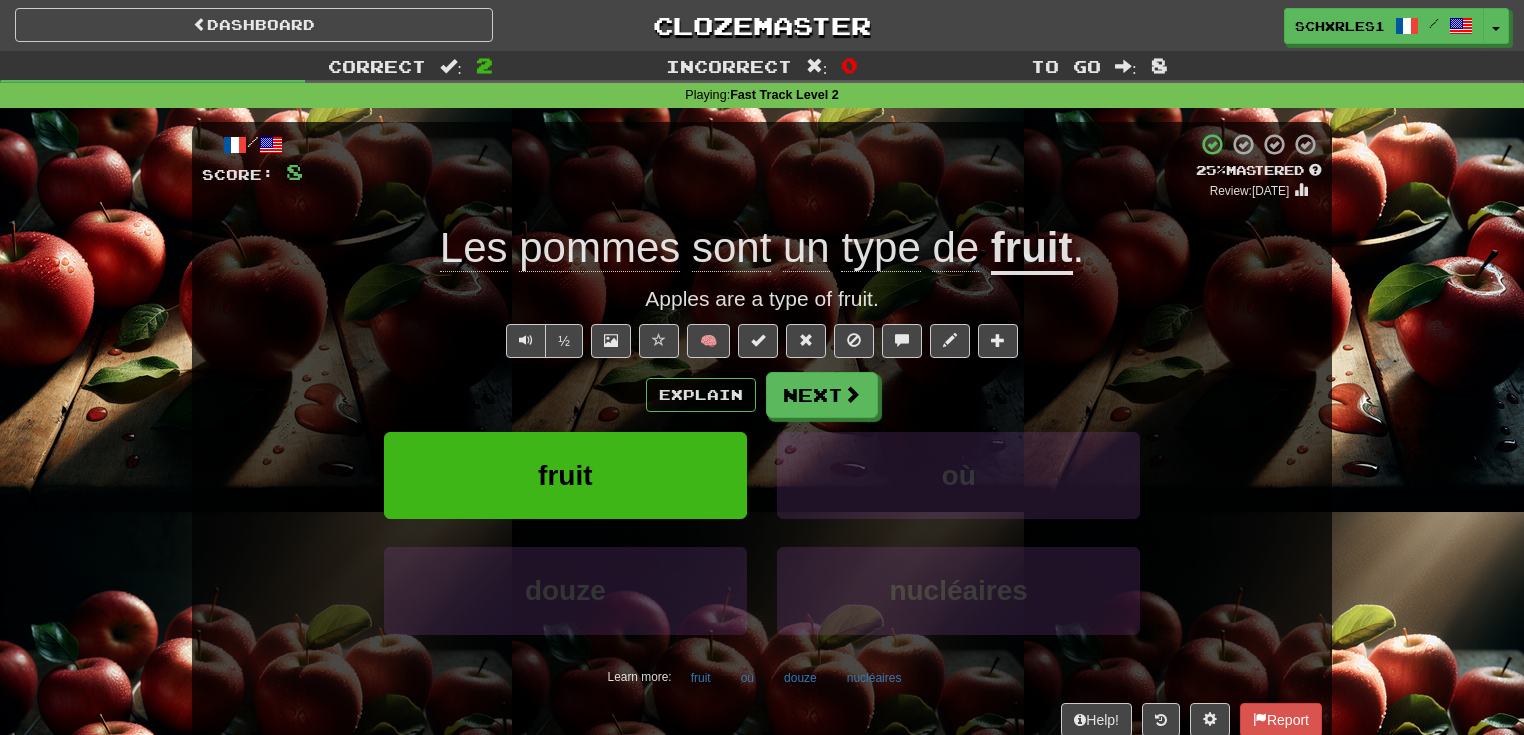 click on "Explain Next" at bounding box center (762, 395) 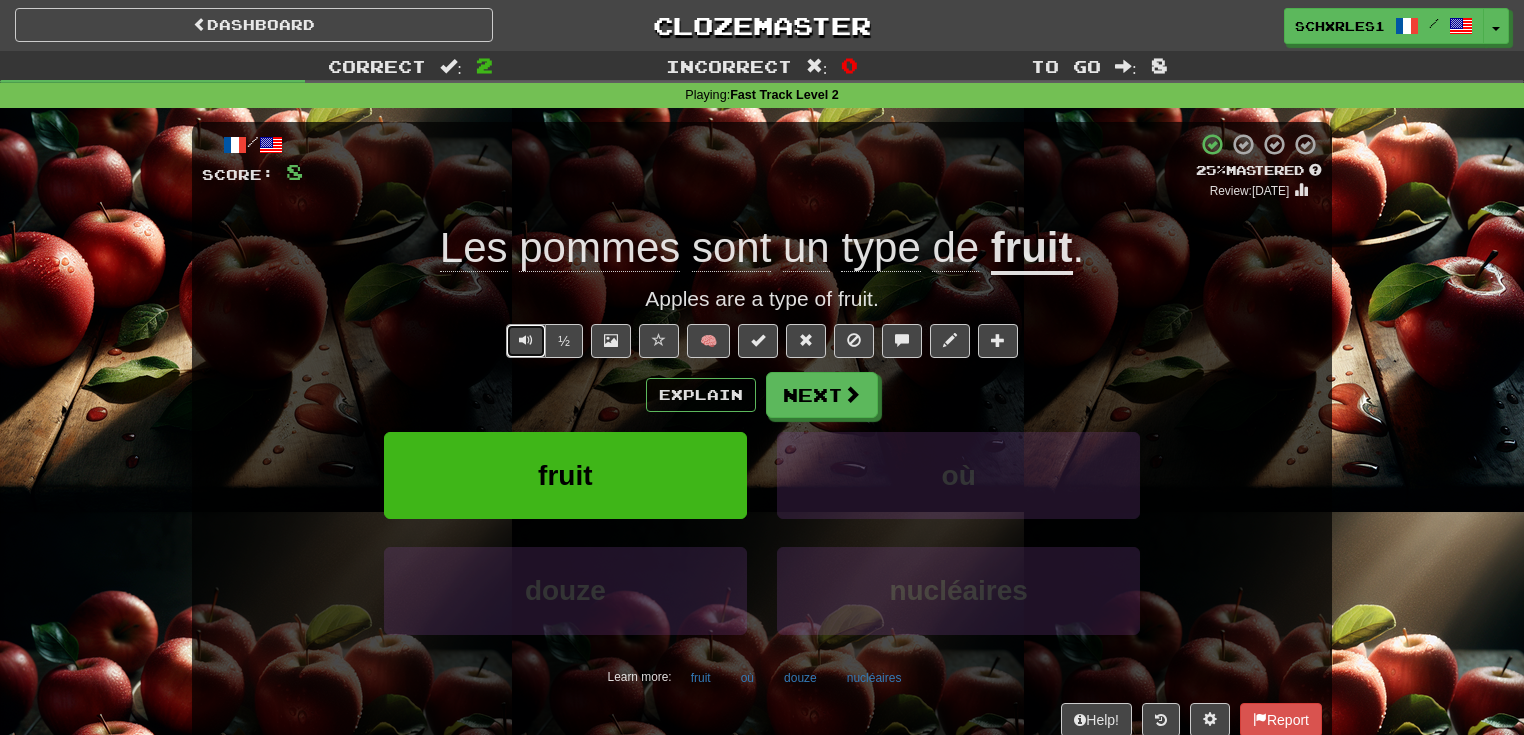 click at bounding box center (526, 341) 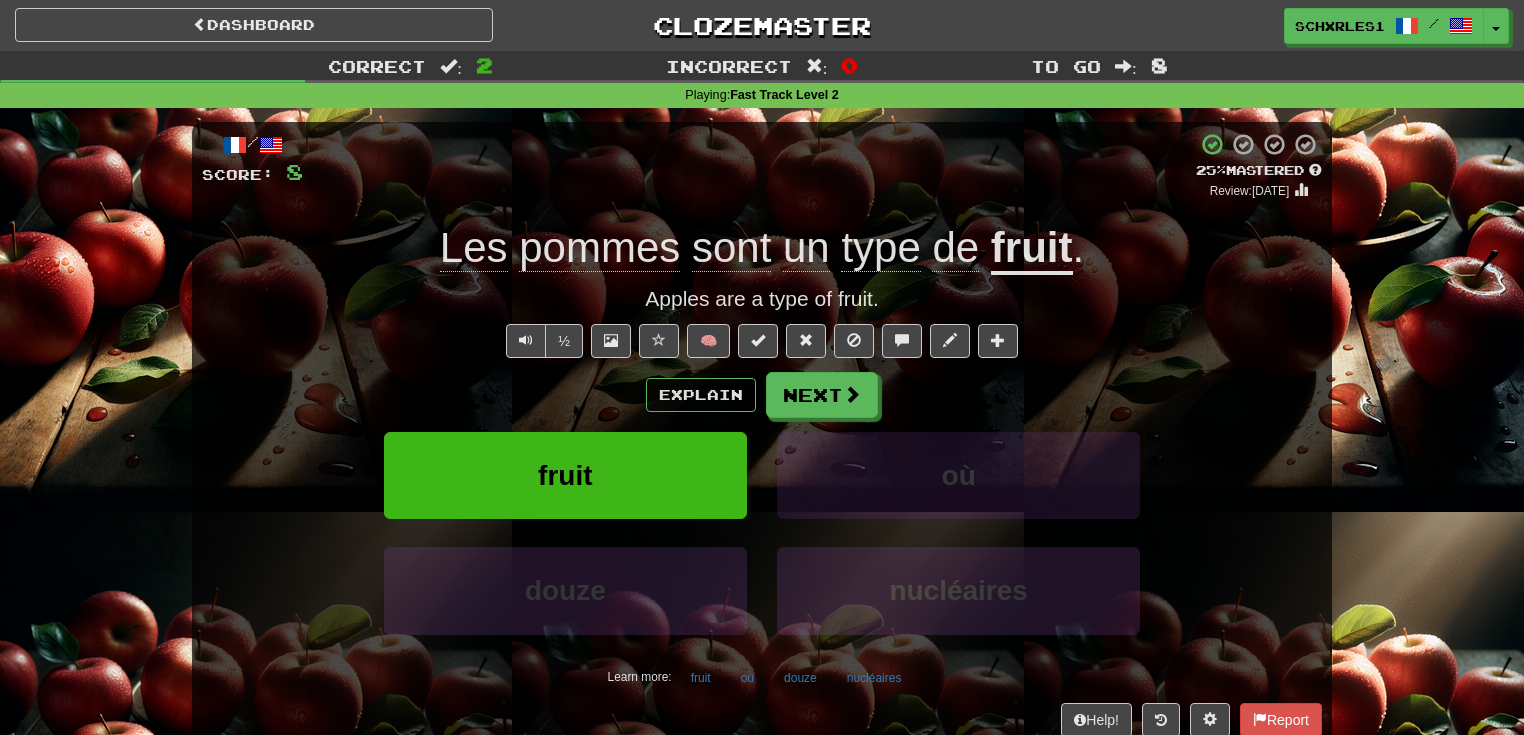 click on "fruit où" at bounding box center [762, 489] 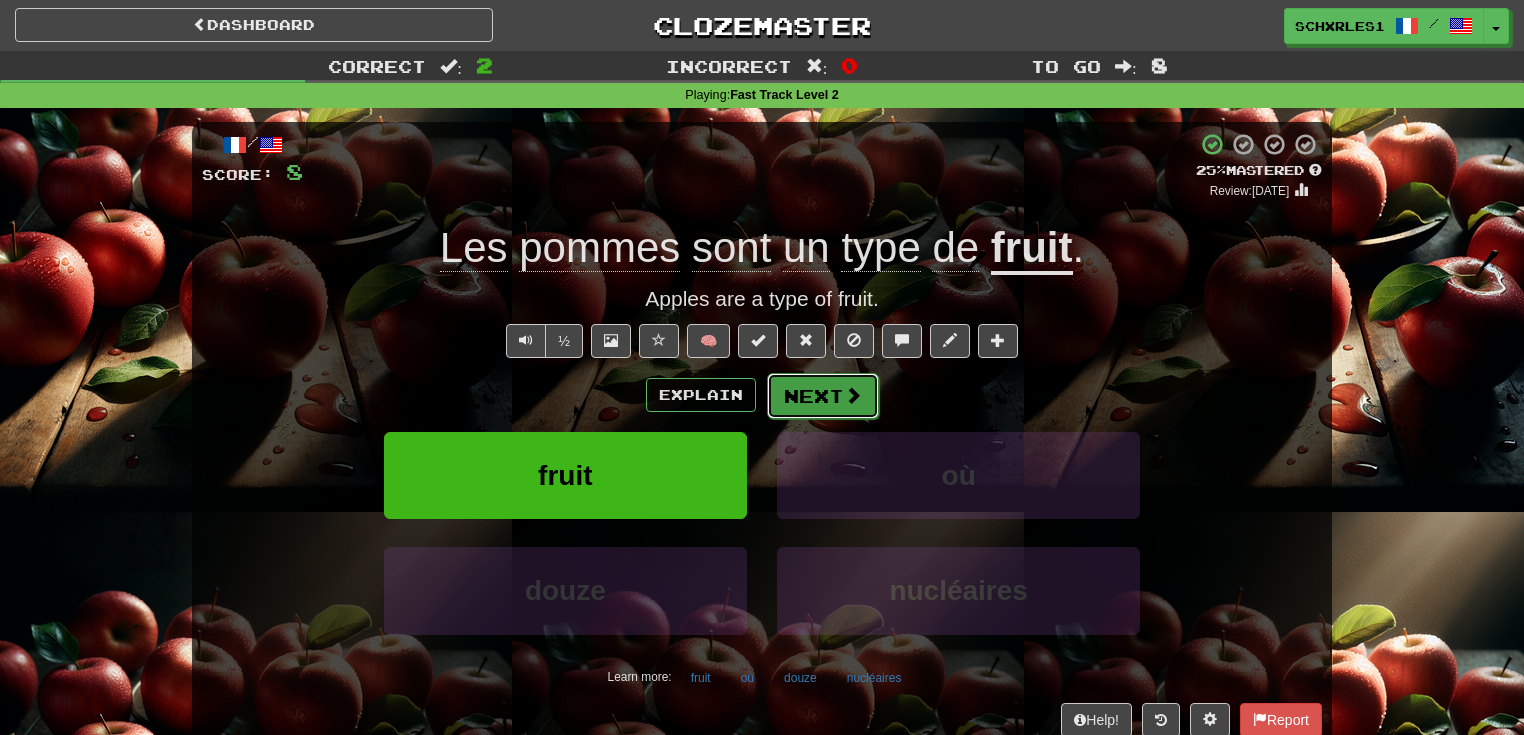 click on "Next" at bounding box center [823, 396] 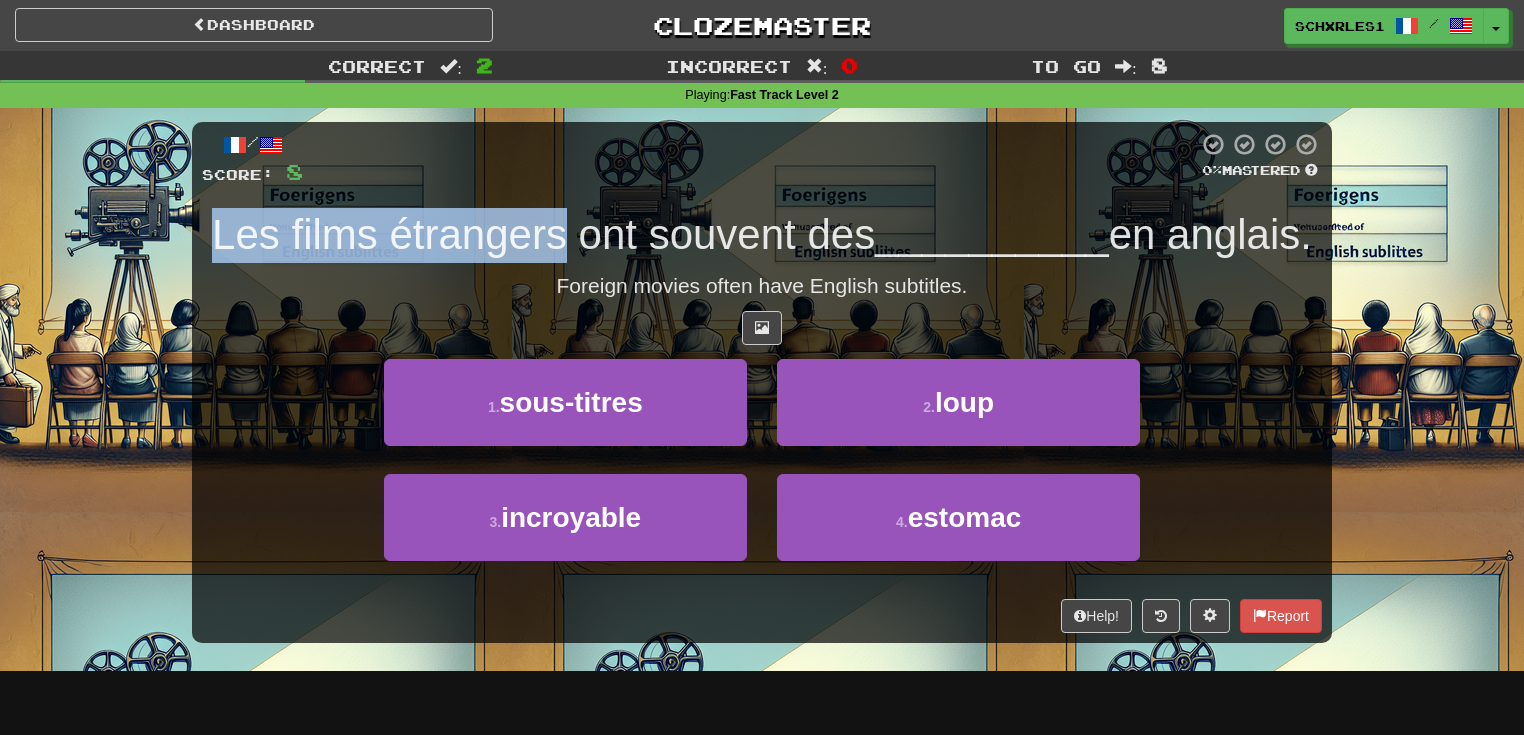 drag, startPoint x: 241, startPoint y: 220, endPoint x: 840, endPoint y: 232, distance: 599.1202 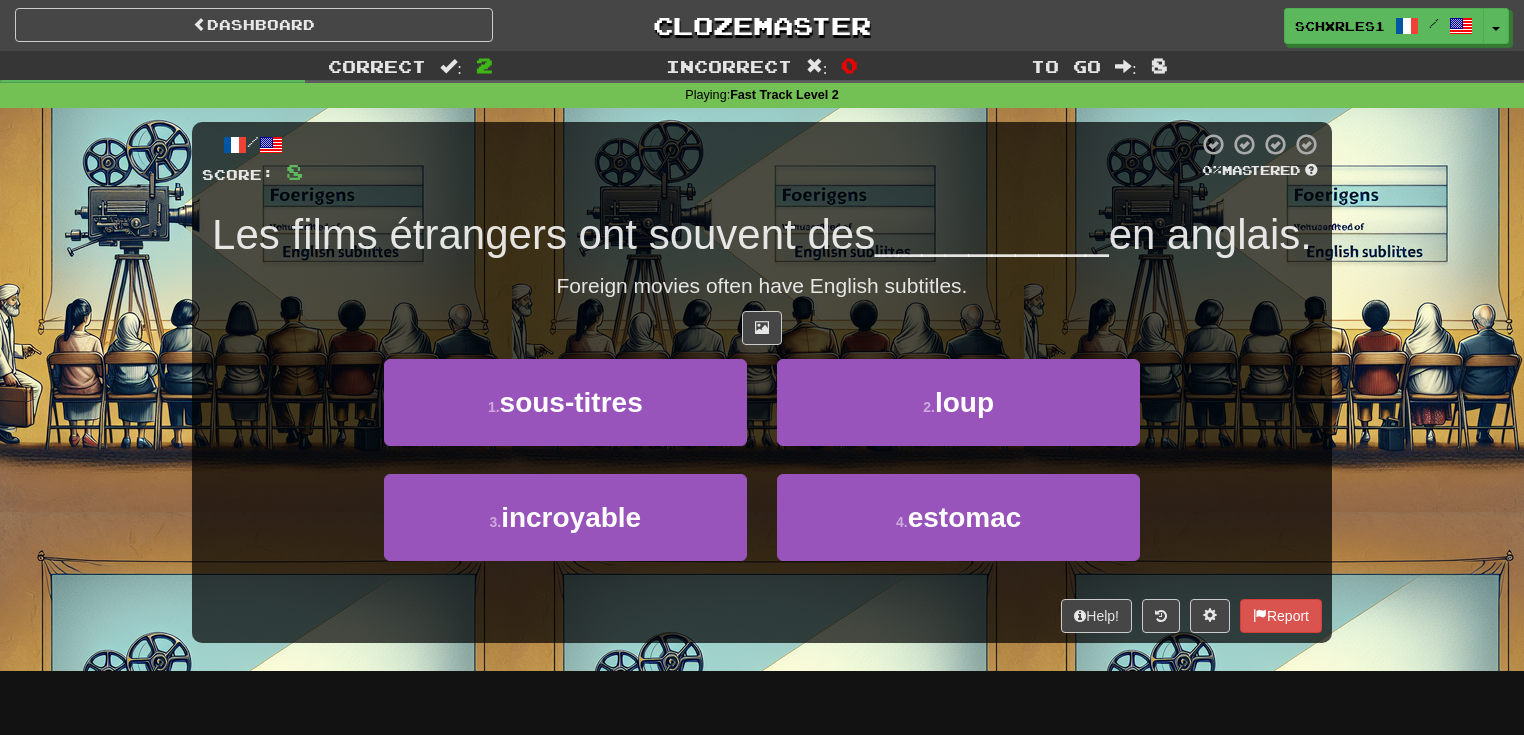 click on "Les films étrangers ont souvent des" at bounding box center (543, 234) 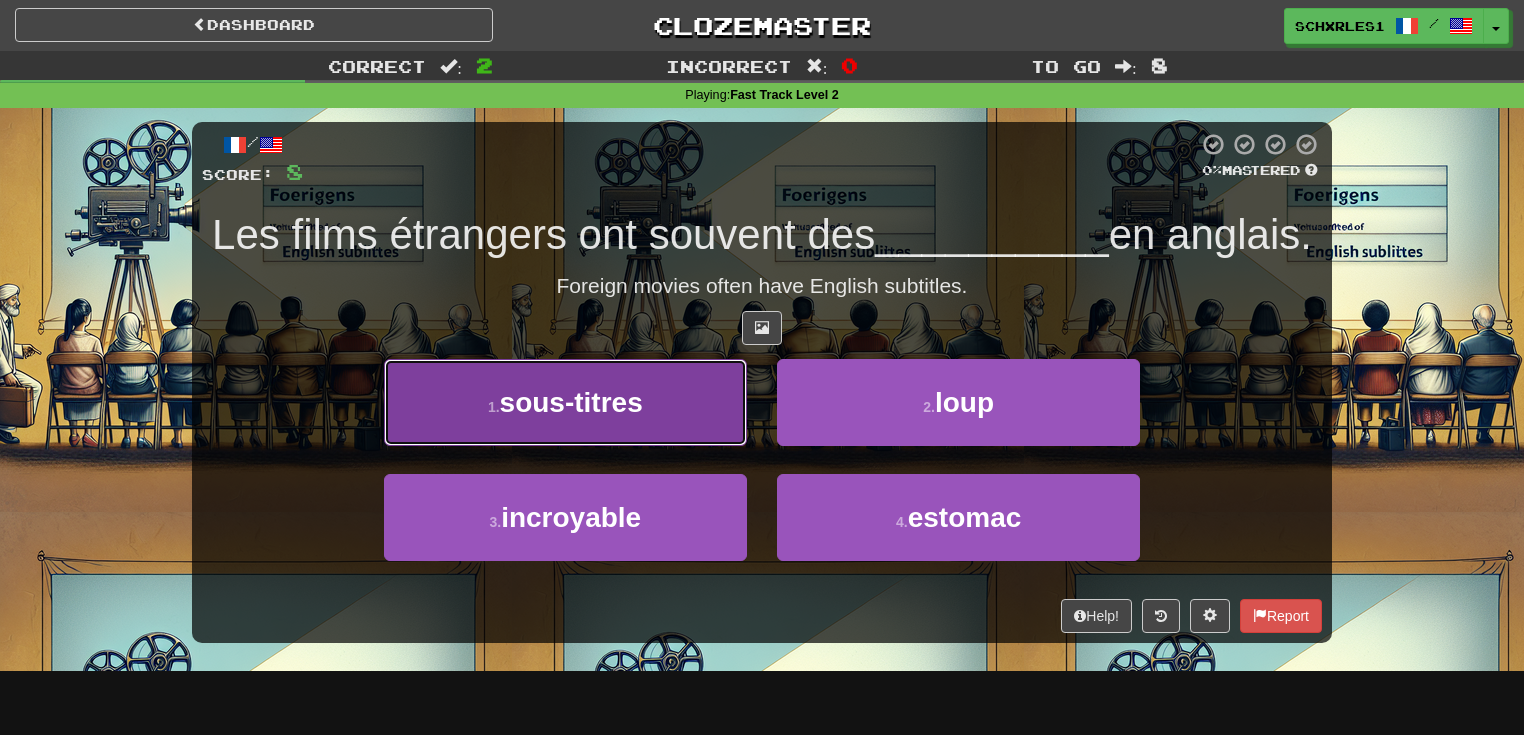click on "1 .  sous-titres" at bounding box center [565, 402] 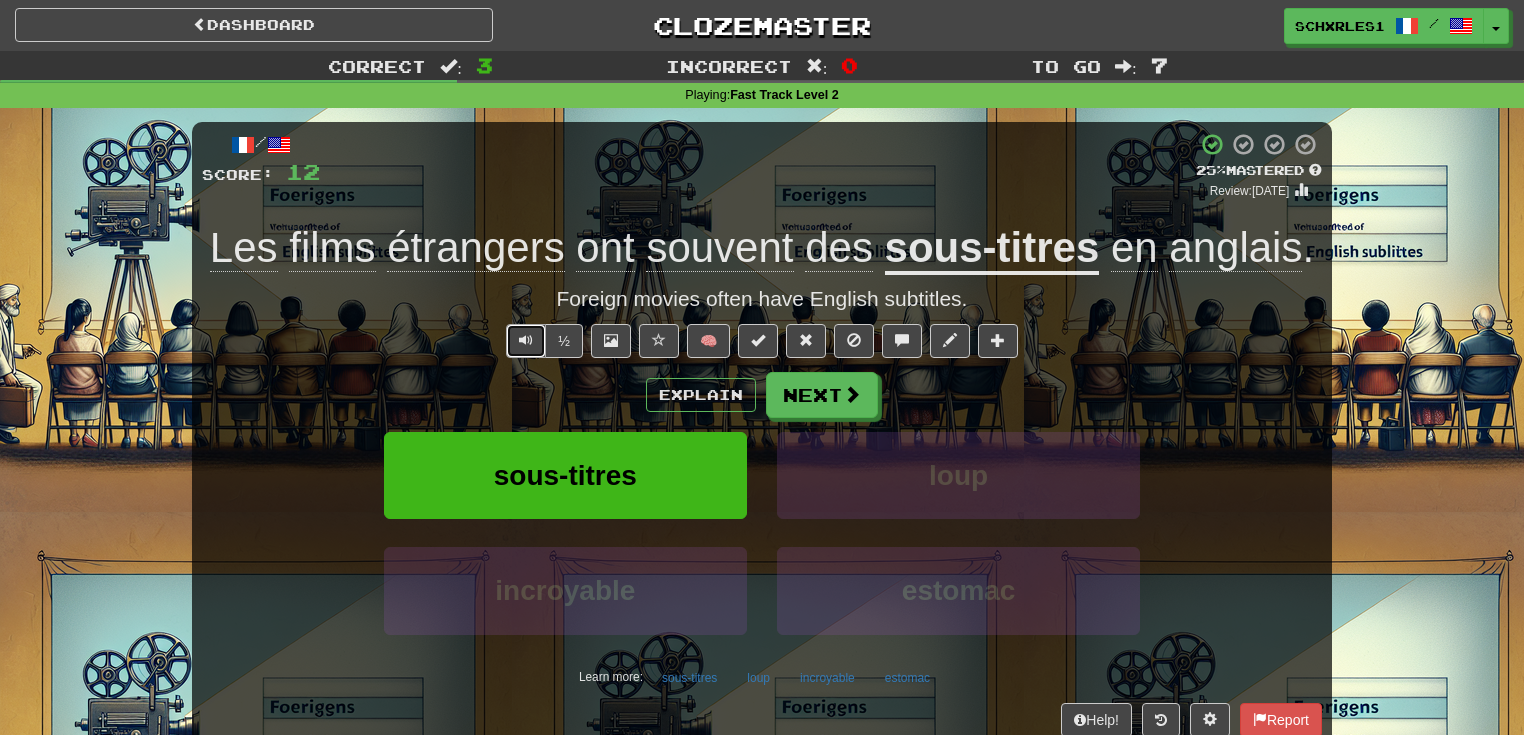 click at bounding box center [526, 340] 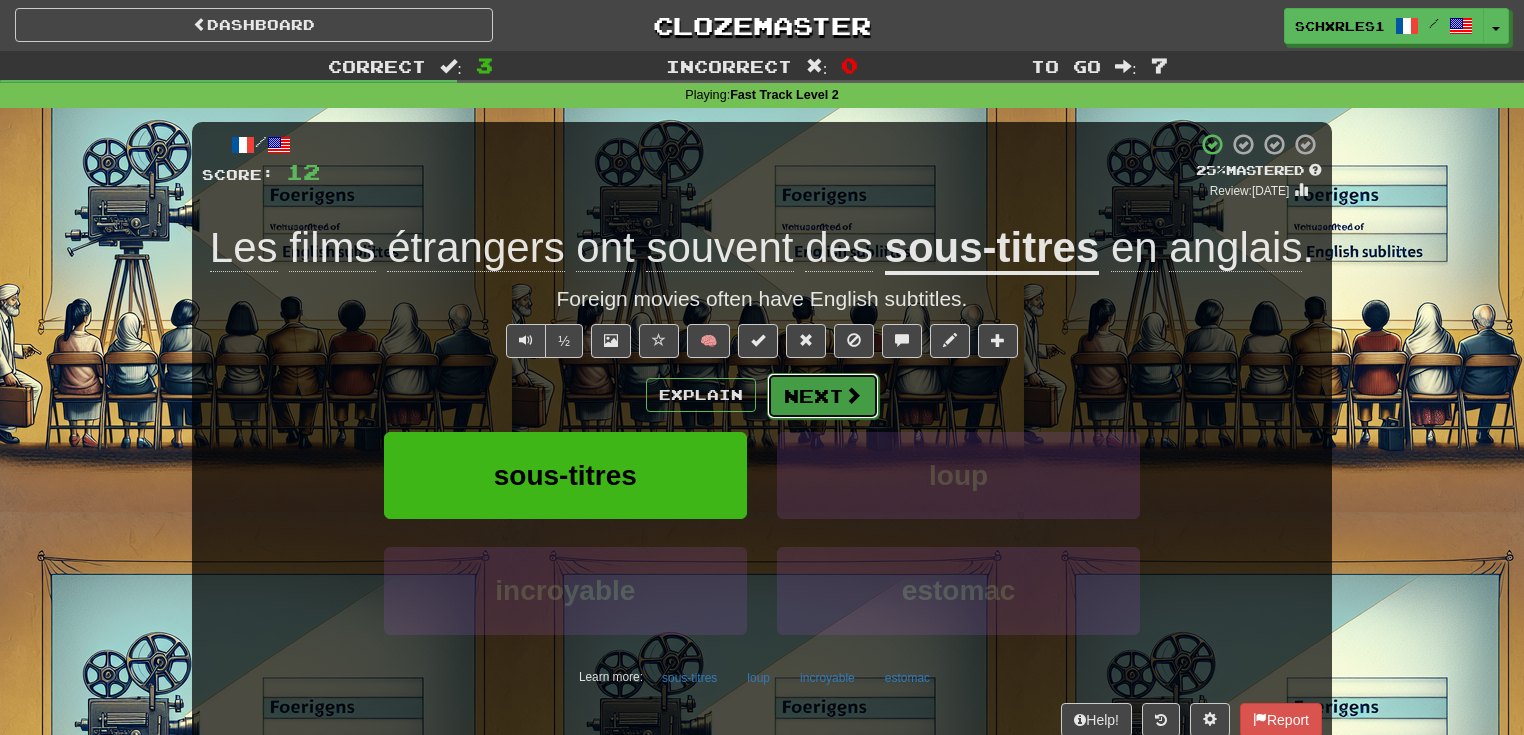 click on "Next" at bounding box center [823, 396] 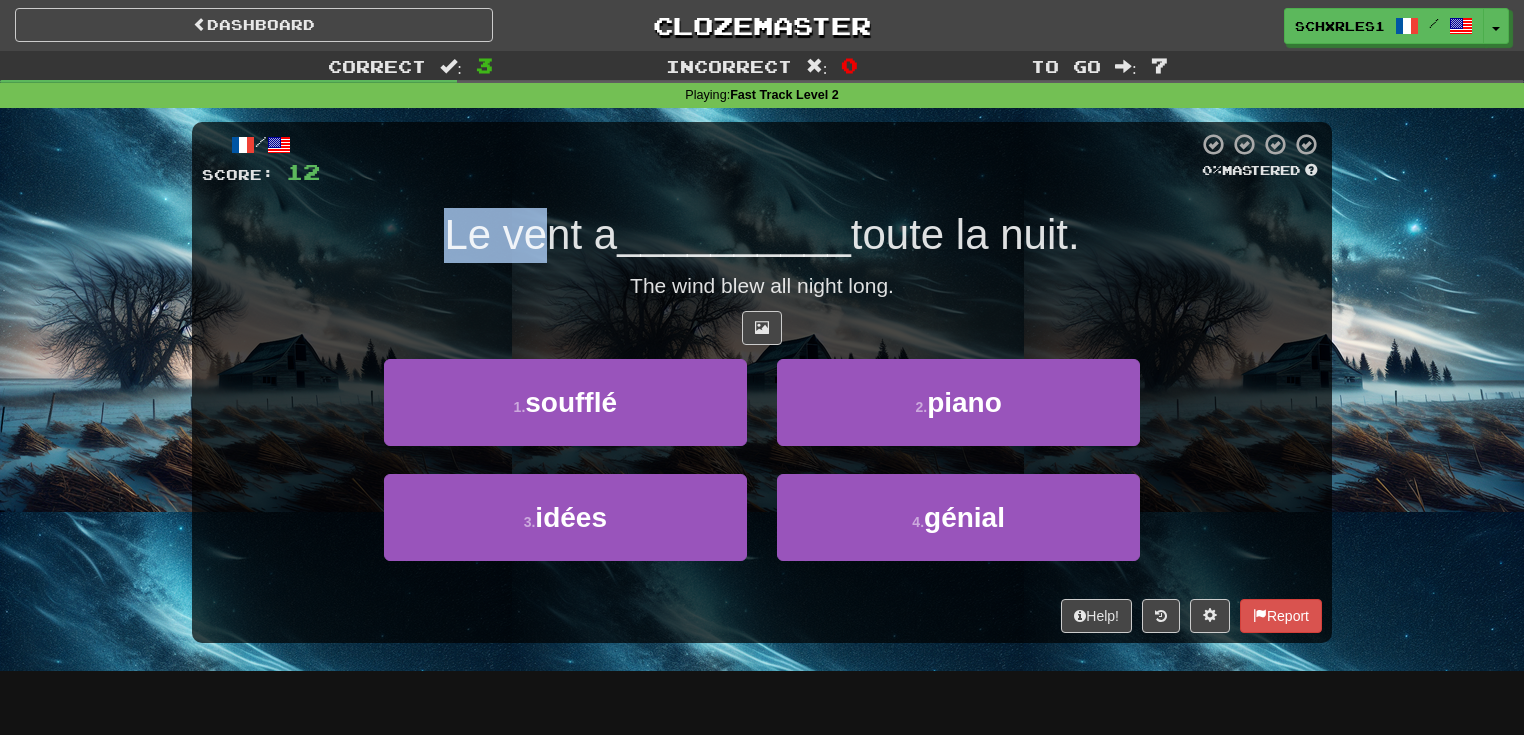 drag, startPoint x: 440, startPoint y: 231, endPoint x: 627, endPoint y: 224, distance: 187.13097 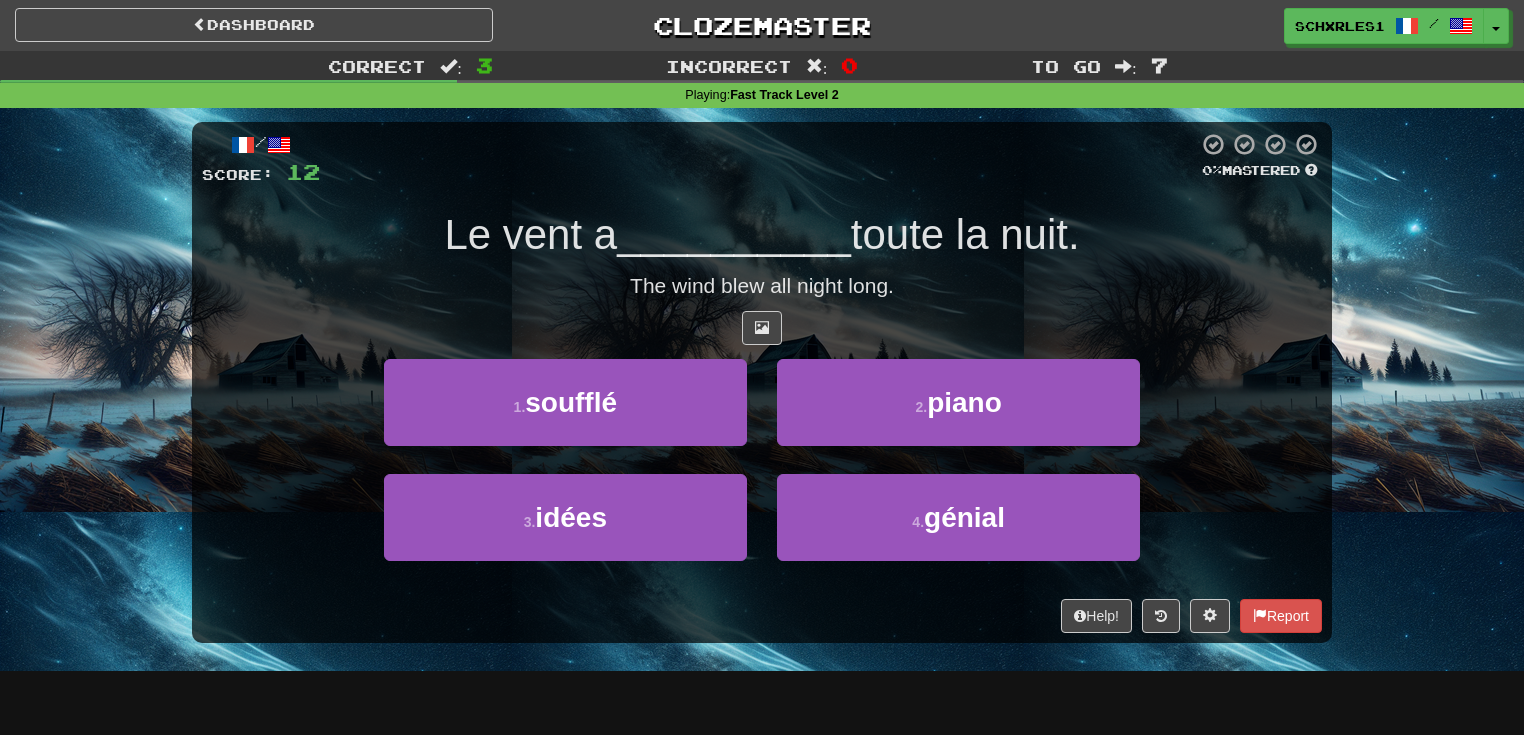 click on "__________" at bounding box center [734, 234] 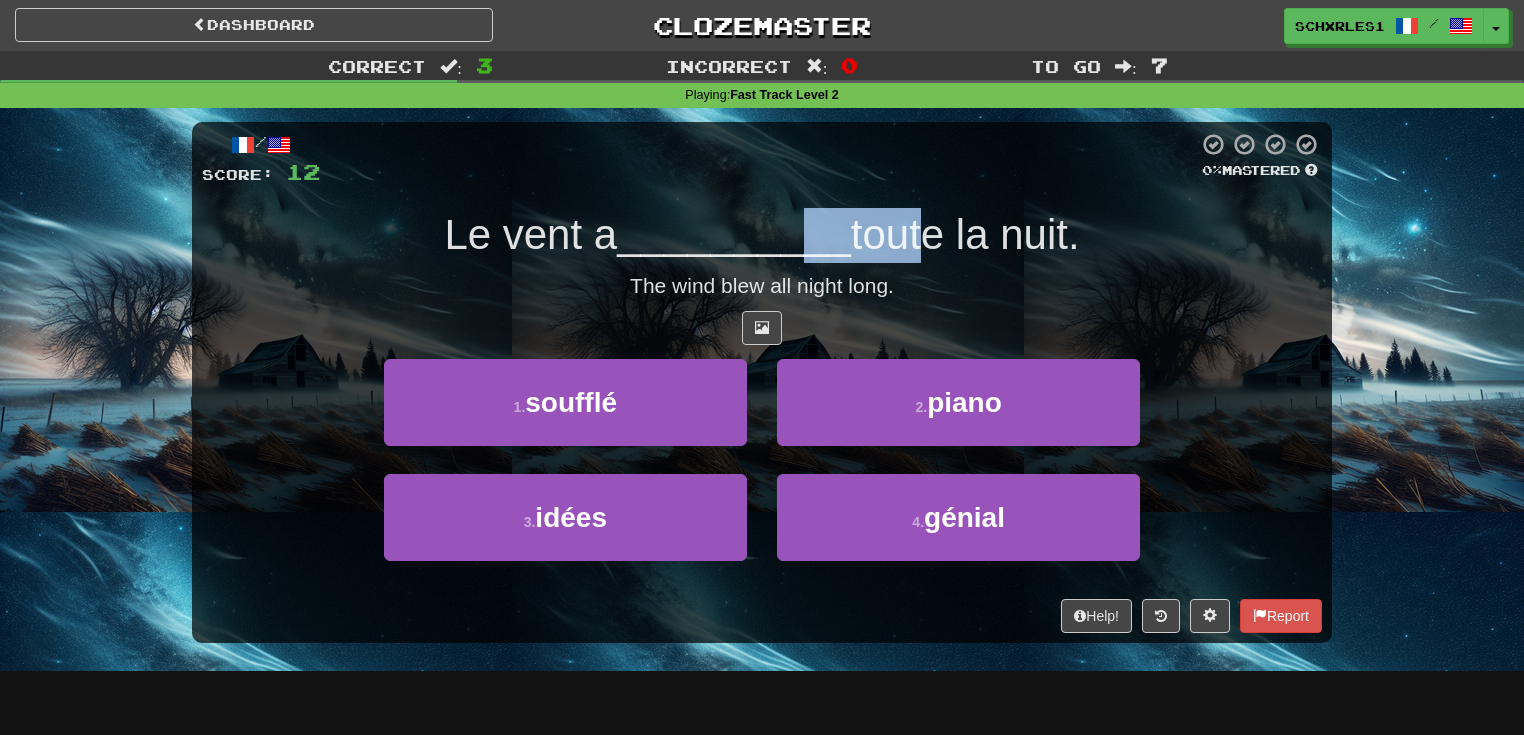 drag, startPoint x: 971, startPoint y: 229, endPoint x: 1047, endPoint y: 229, distance: 76 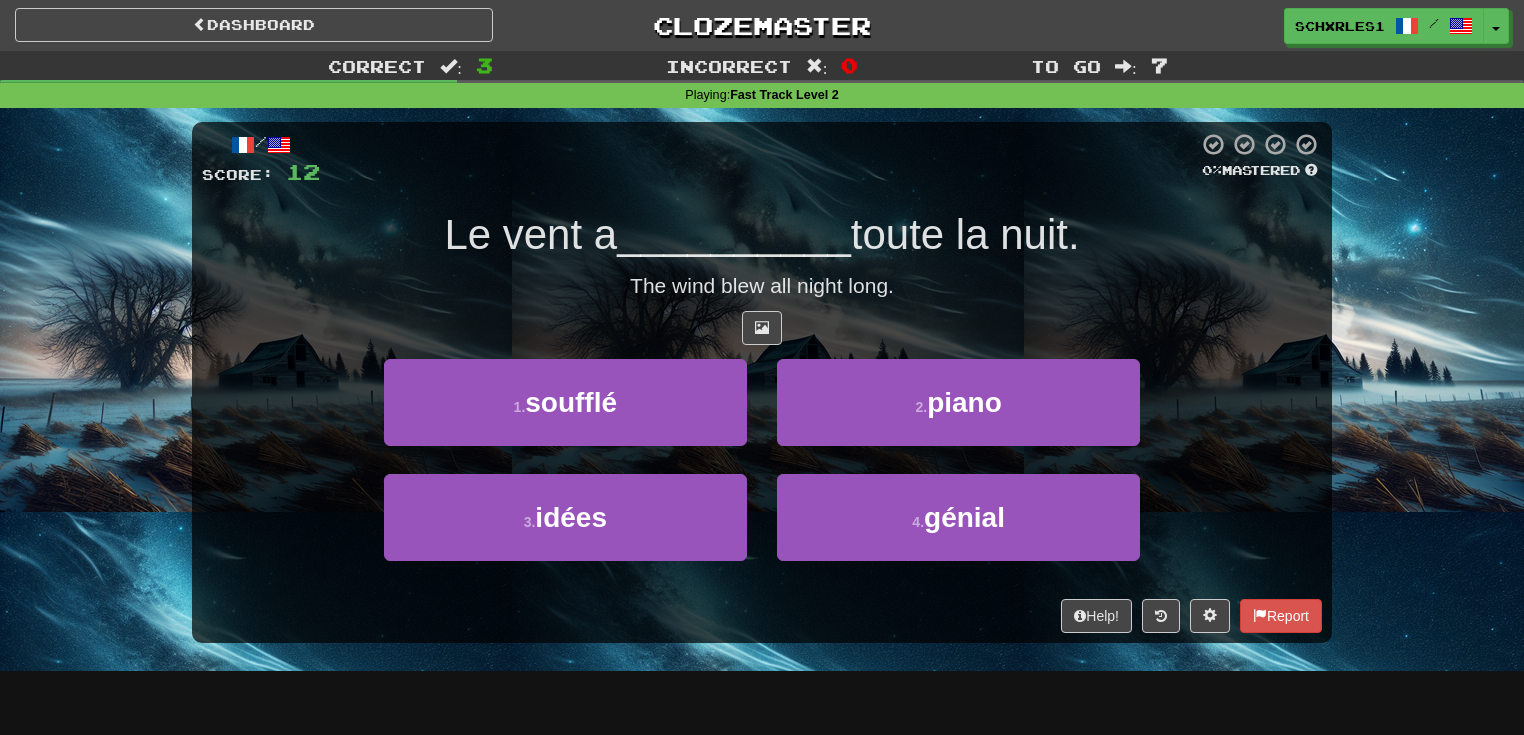 click on "toute la nuit." at bounding box center [965, 234] 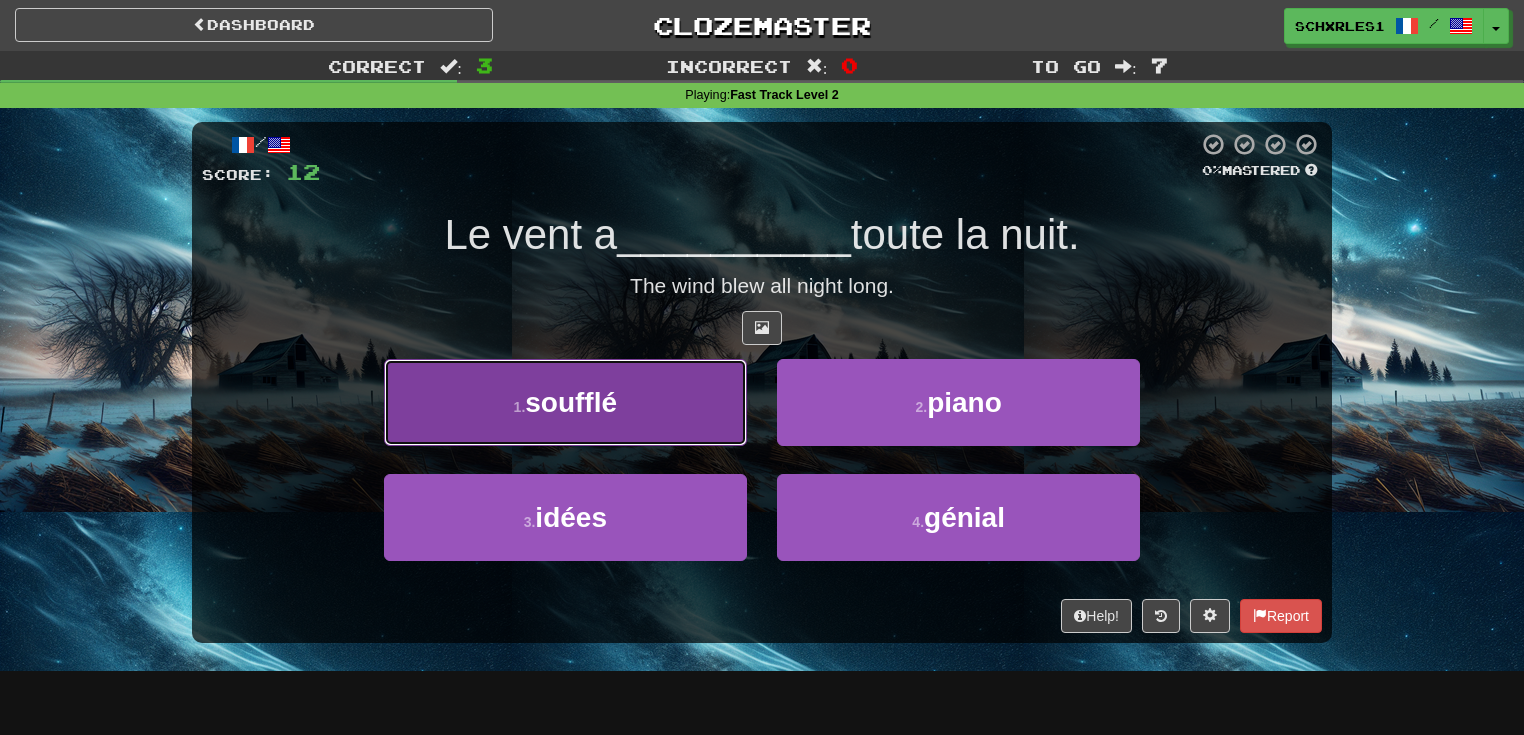click on "1 .  soufflé" at bounding box center [565, 402] 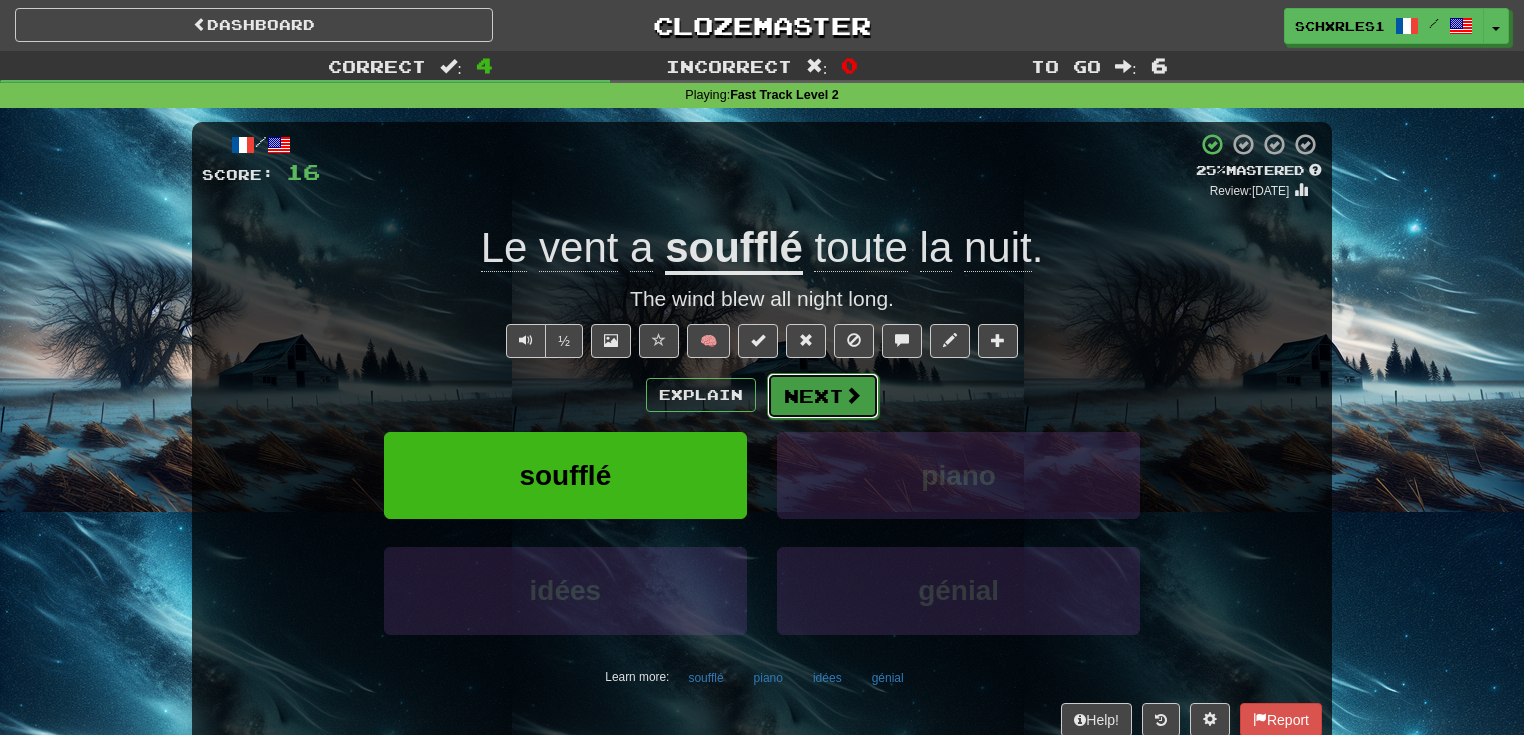 click on "Next" at bounding box center [823, 396] 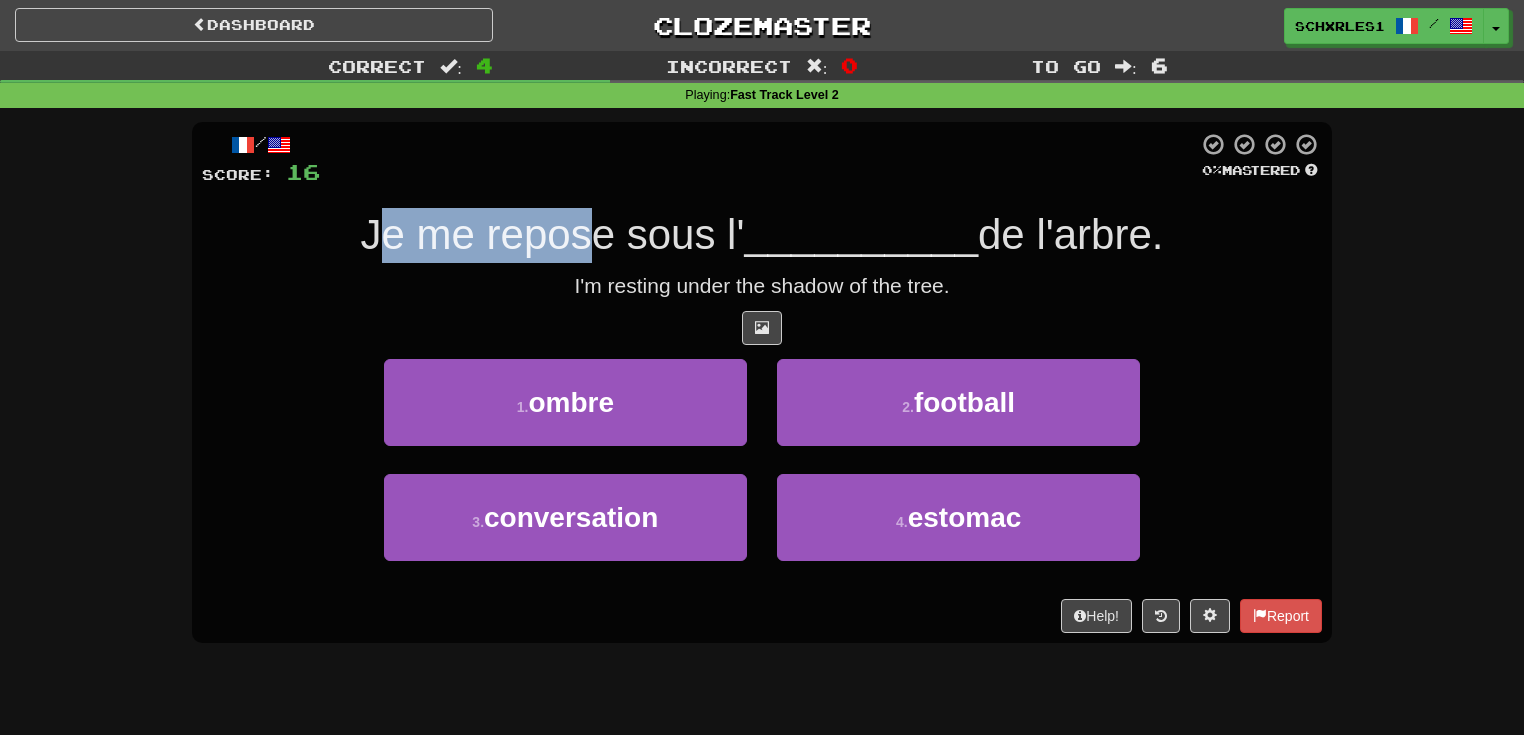 drag, startPoint x: 427, startPoint y: 242, endPoint x: 668, endPoint y: 242, distance: 241 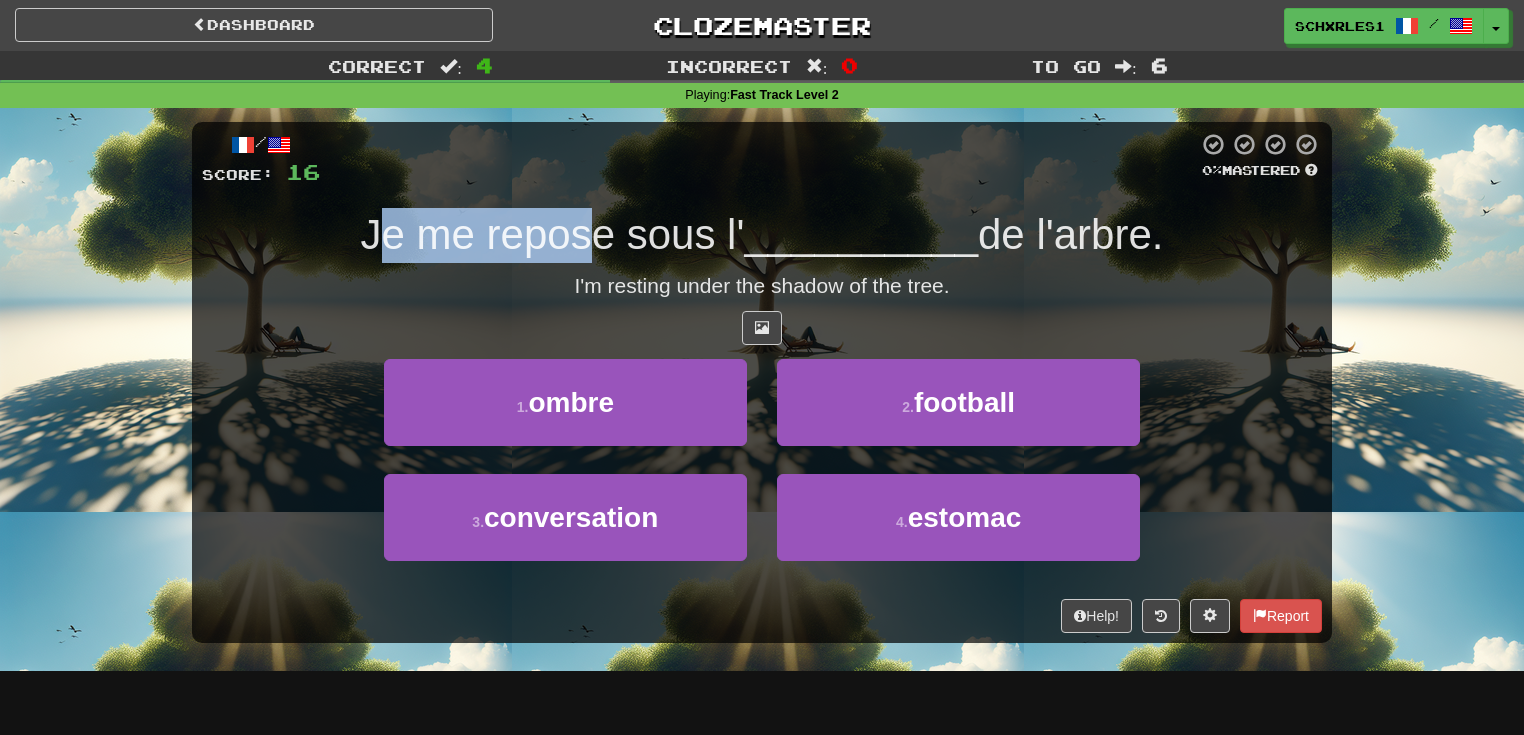 click on "Je me repose sous l'" at bounding box center (553, 234) 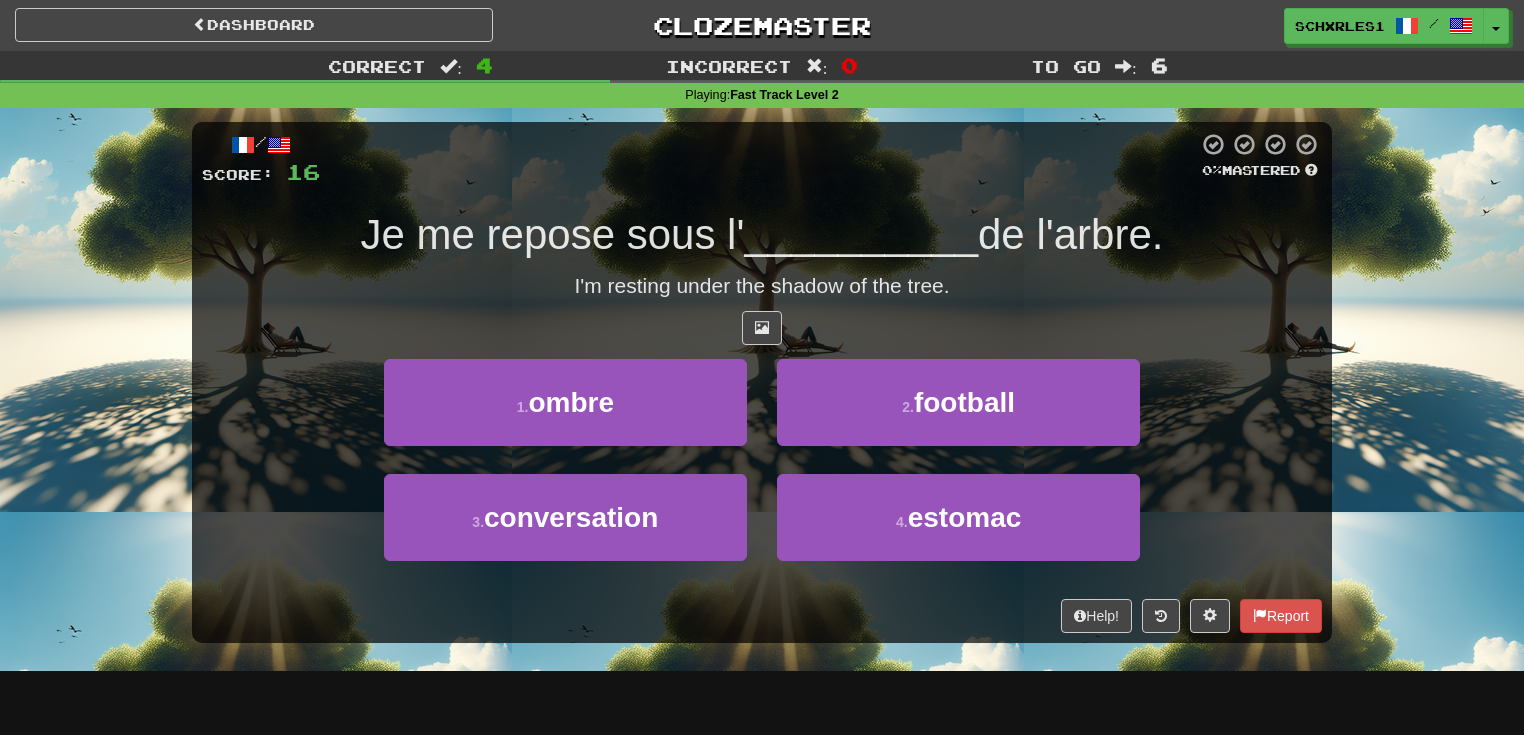 click on "Je me repose sous l'" at bounding box center [553, 234] 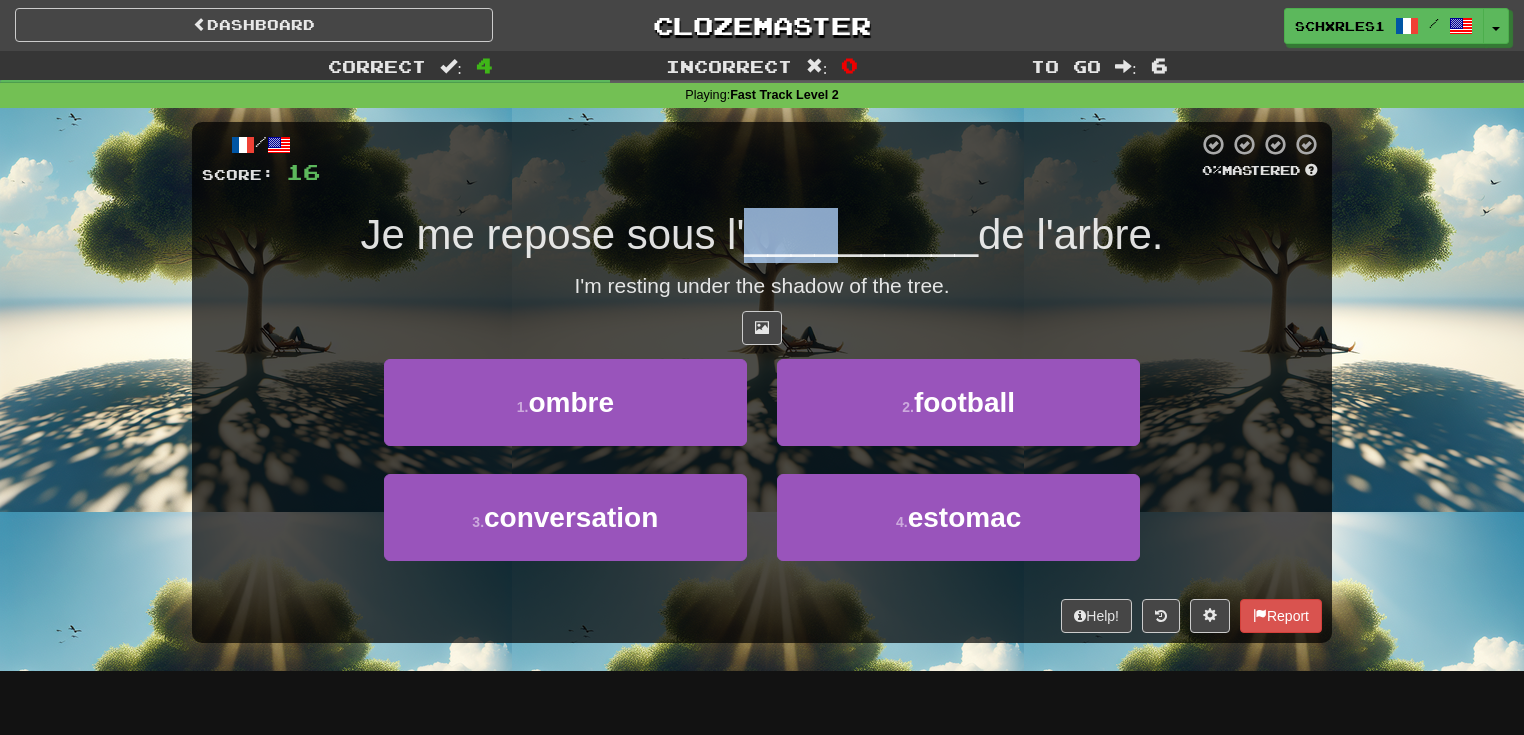 drag, startPoint x: 738, startPoint y: 224, endPoint x: 830, endPoint y: 228, distance: 92.086914 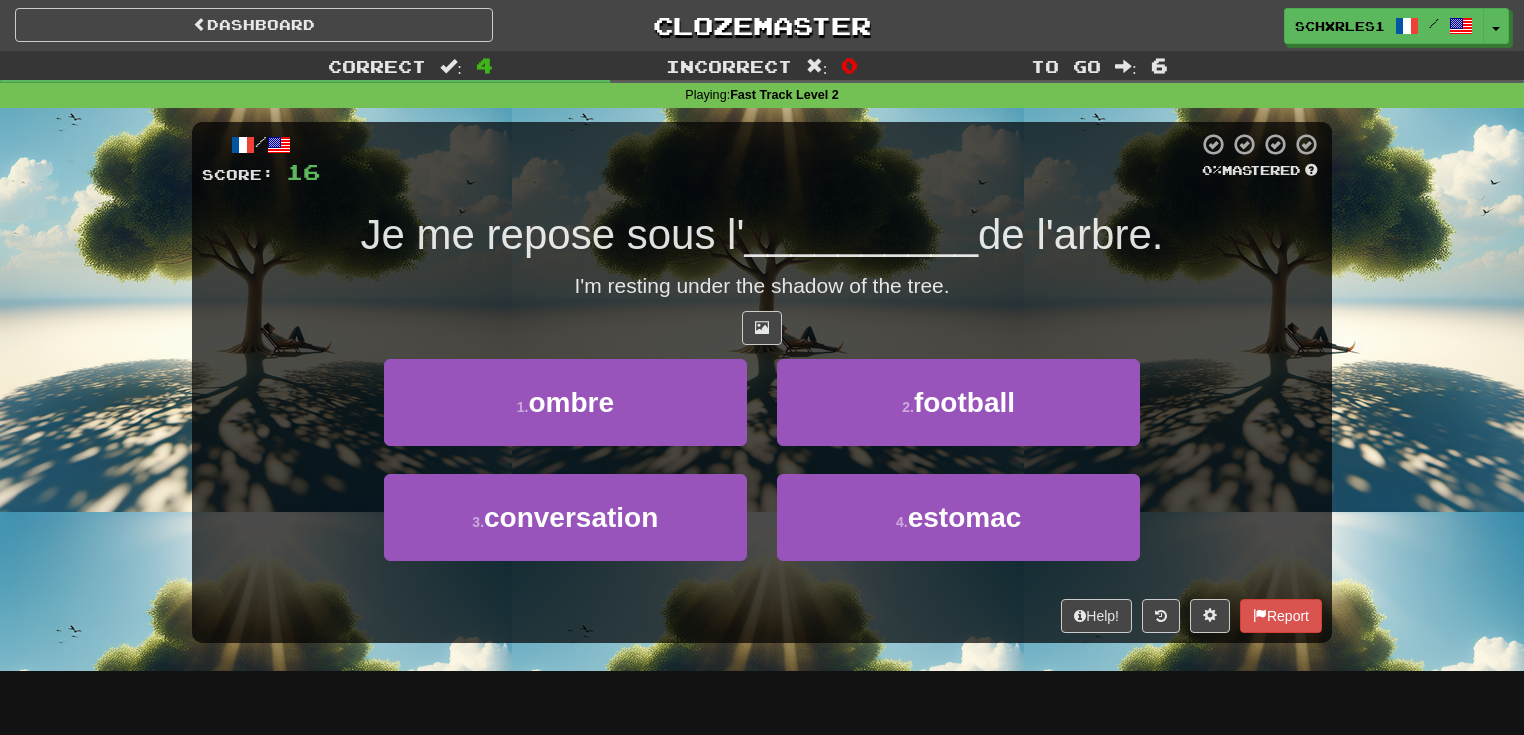 drag, startPoint x: 874, startPoint y: 228, endPoint x: 901, endPoint y: 228, distance: 27 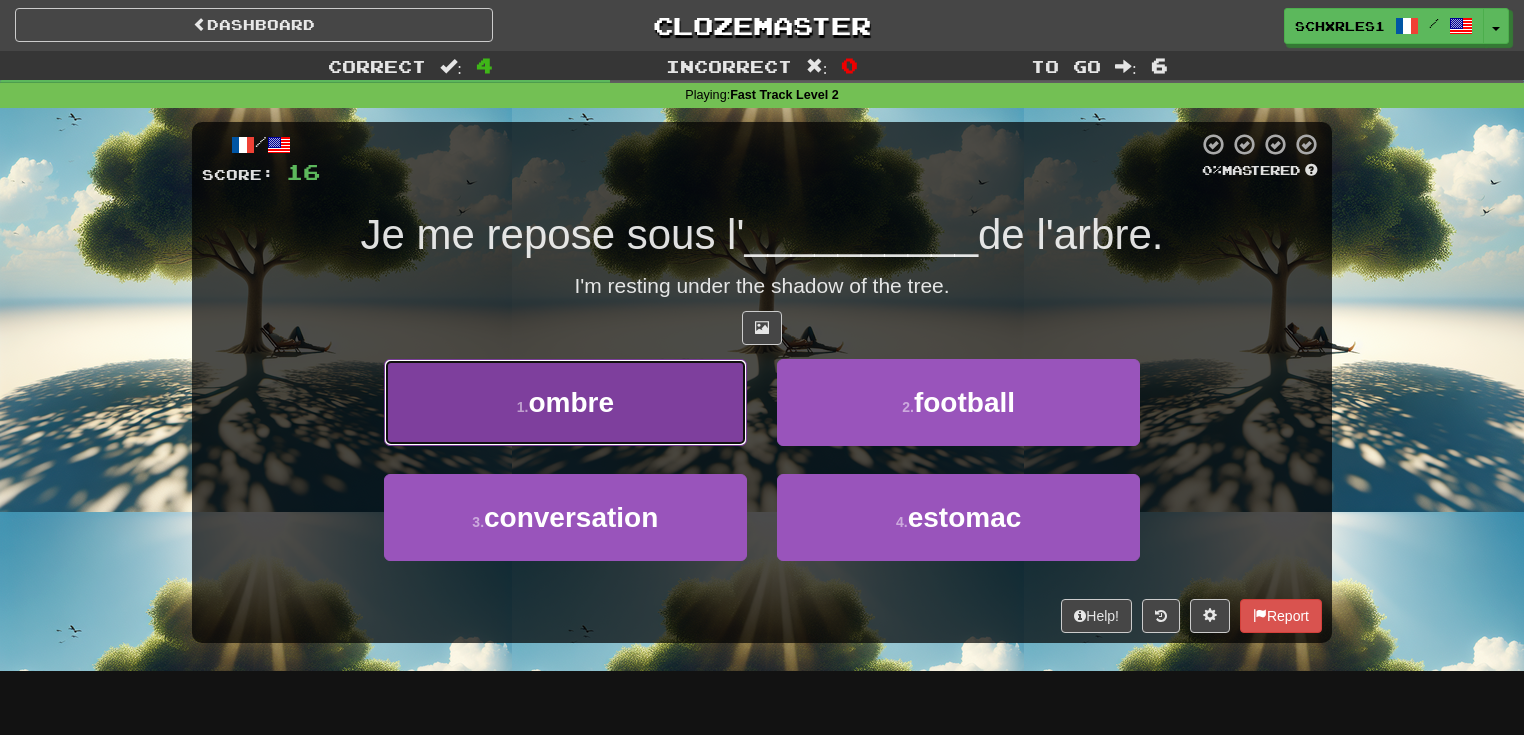 click on "1 .  ombre" at bounding box center (565, 402) 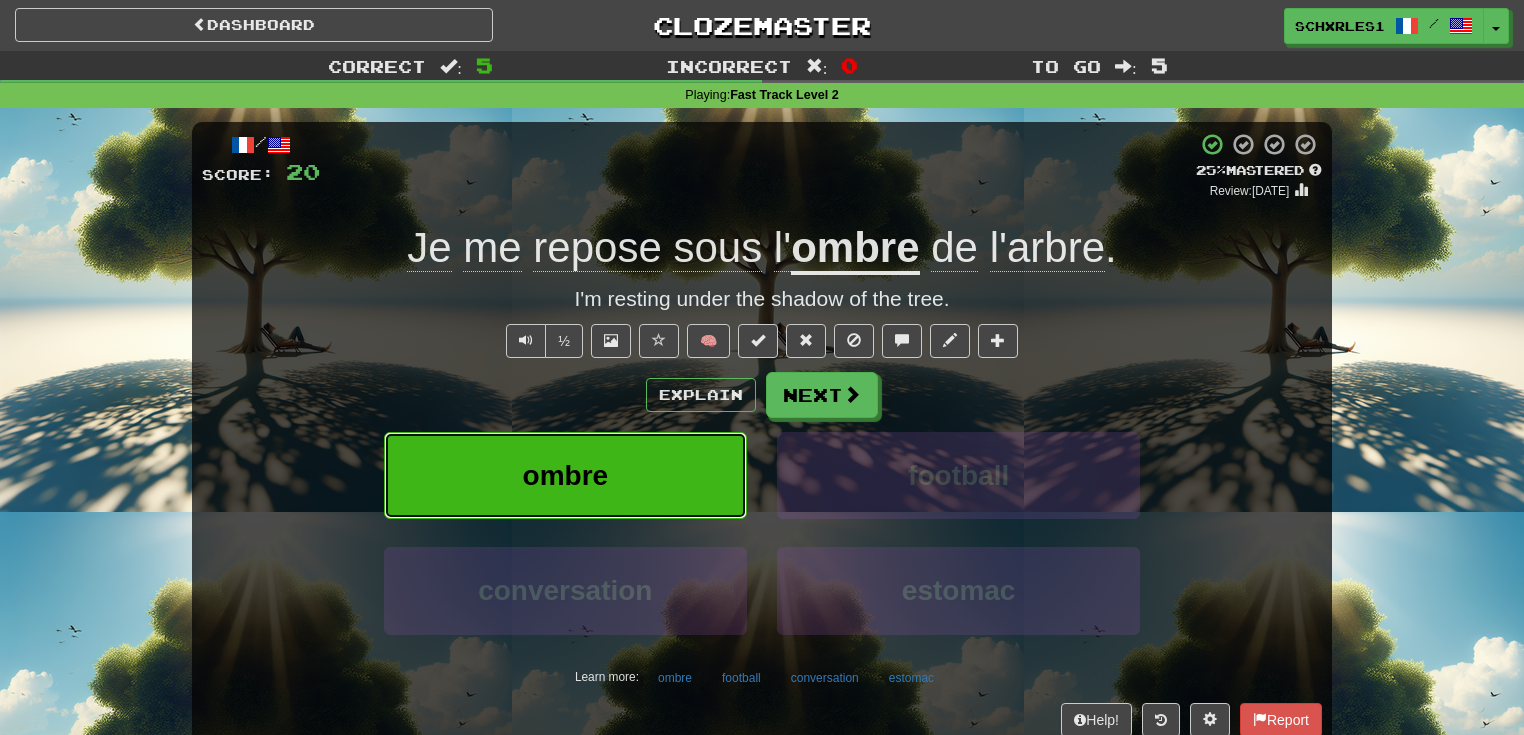 type 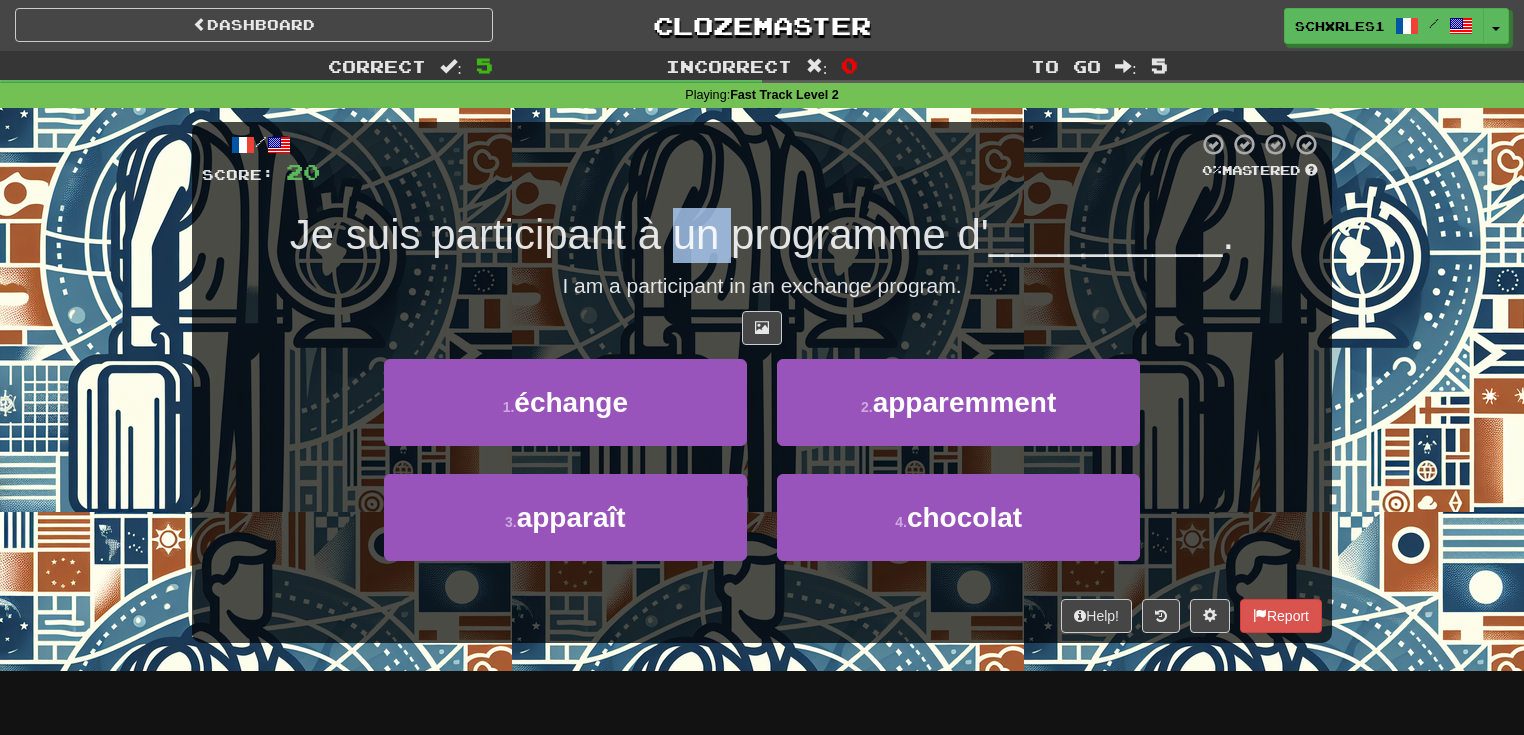 drag, startPoint x: 704, startPoint y: 248, endPoint x: 936, endPoint y: 235, distance: 232.36394 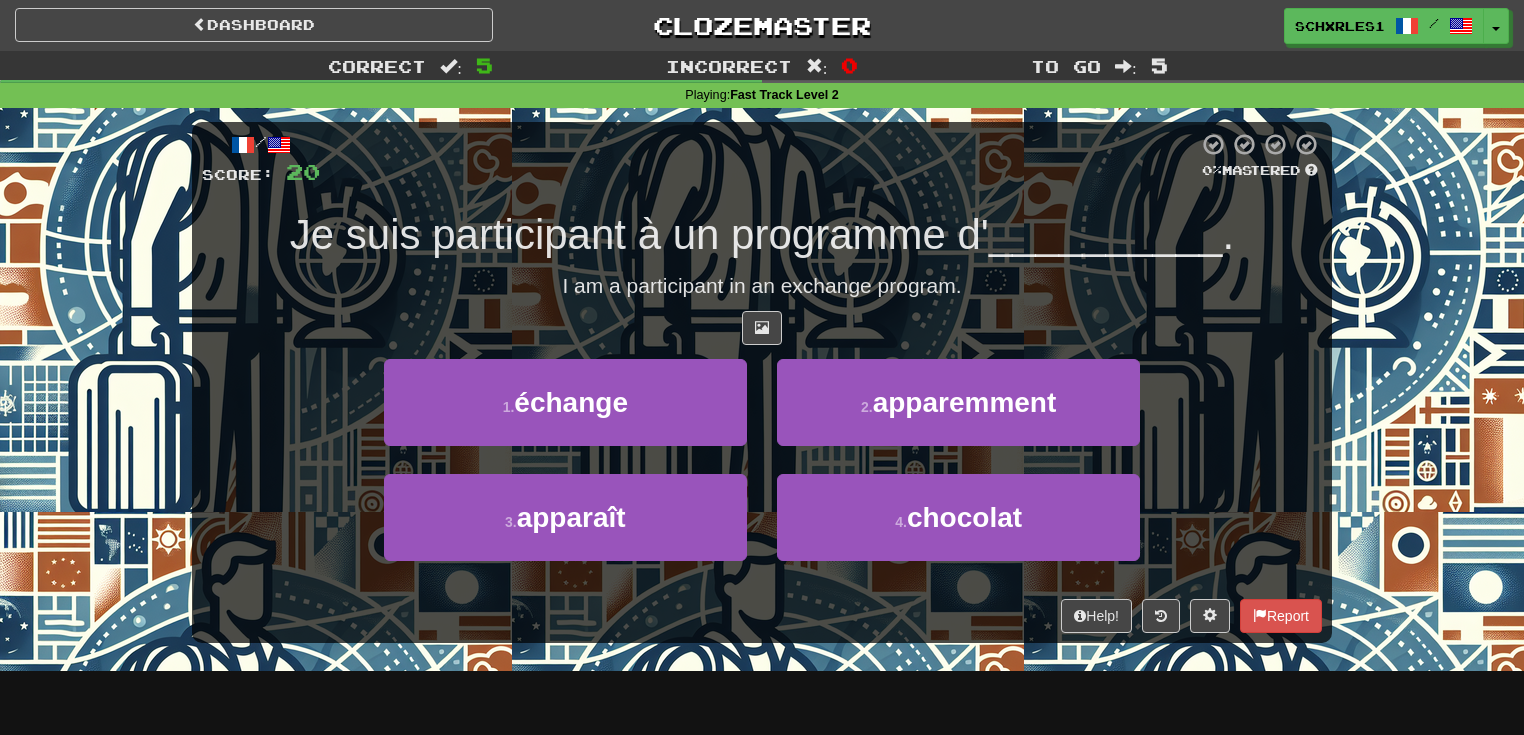 click on "Je suis participant à un programme d'" at bounding box center (639, 234) 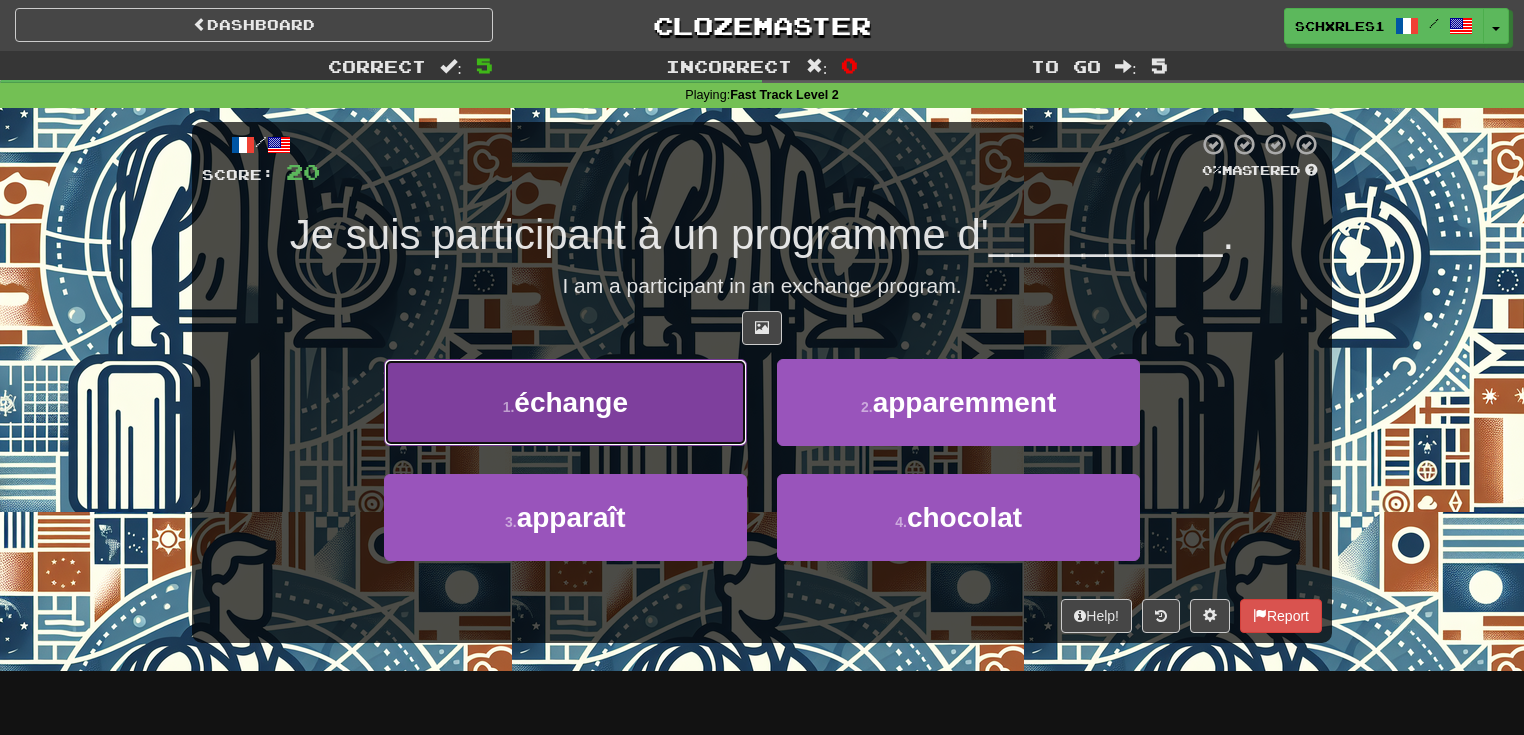 click on "1 .  échange" at bounding box center (565, 402) 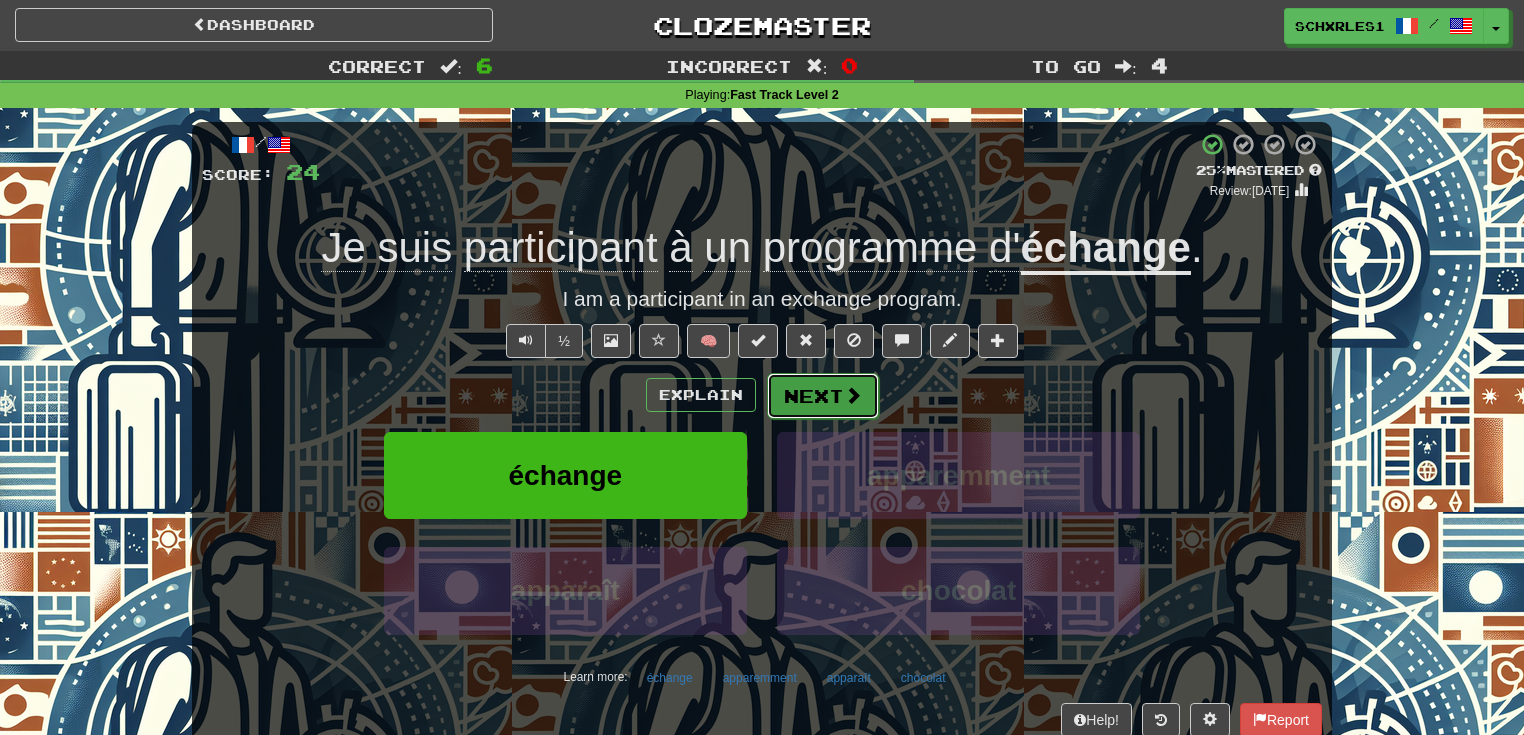 click on "Next" at bounding box center (823, 396) 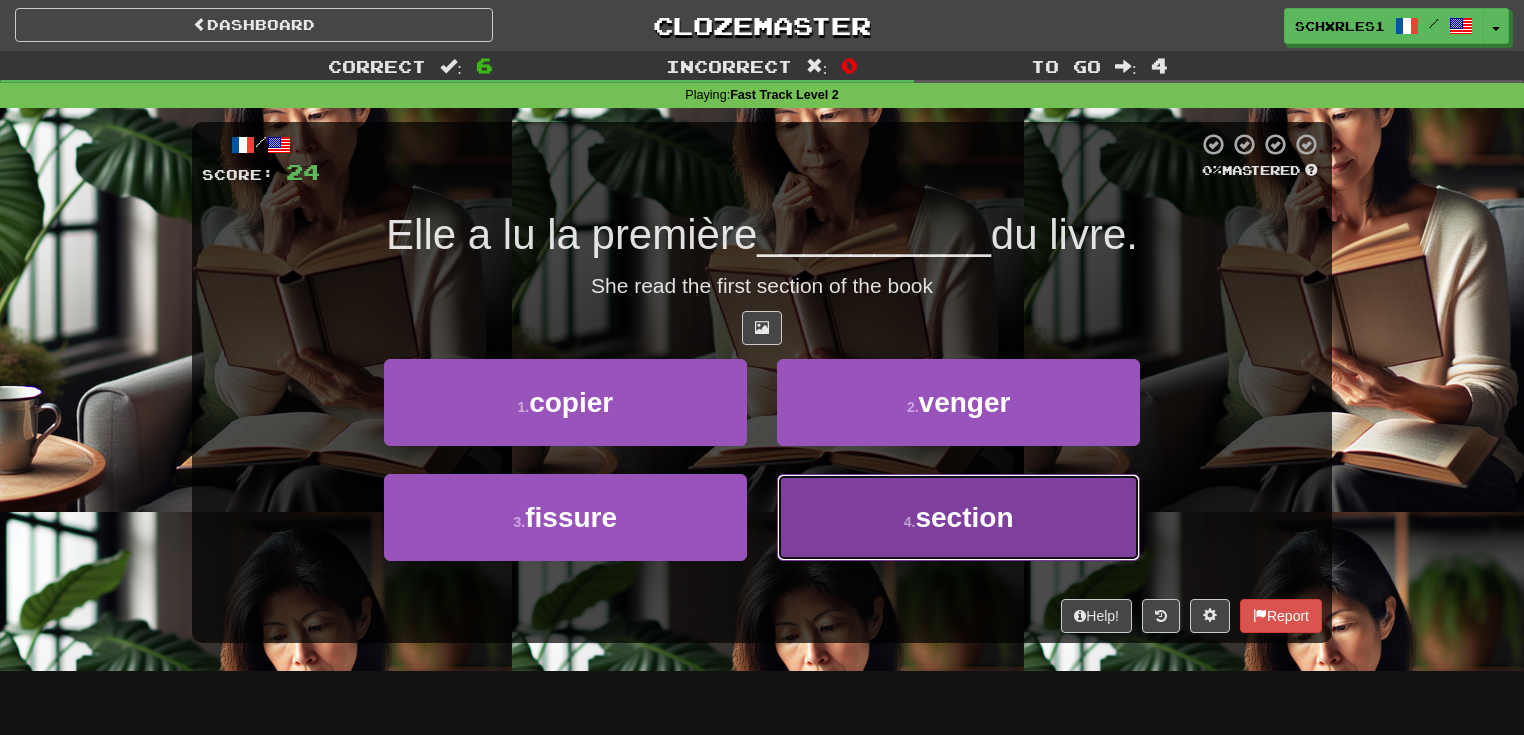 click on "4 ." at bounding box center [910, 522] 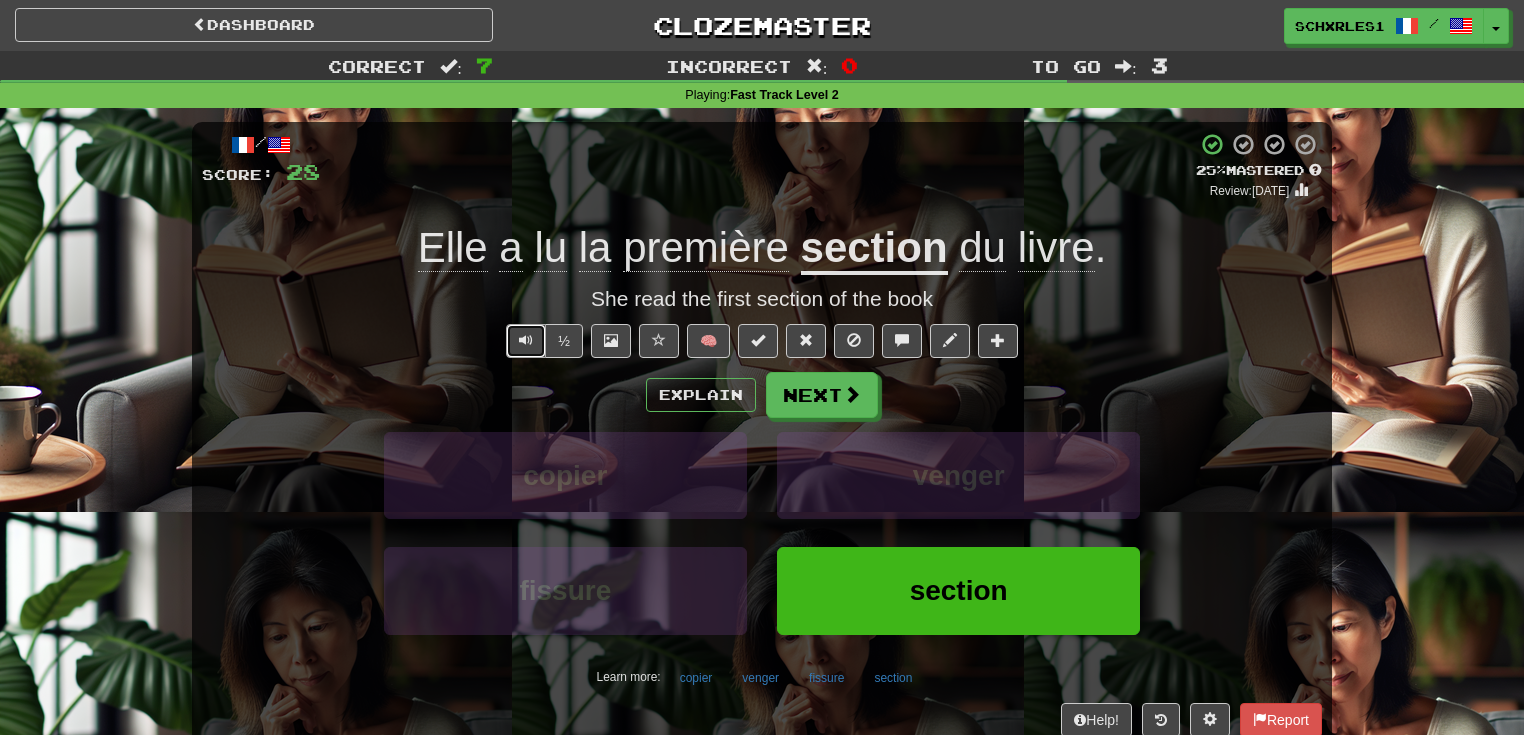 click at bounding box center (526, 341) 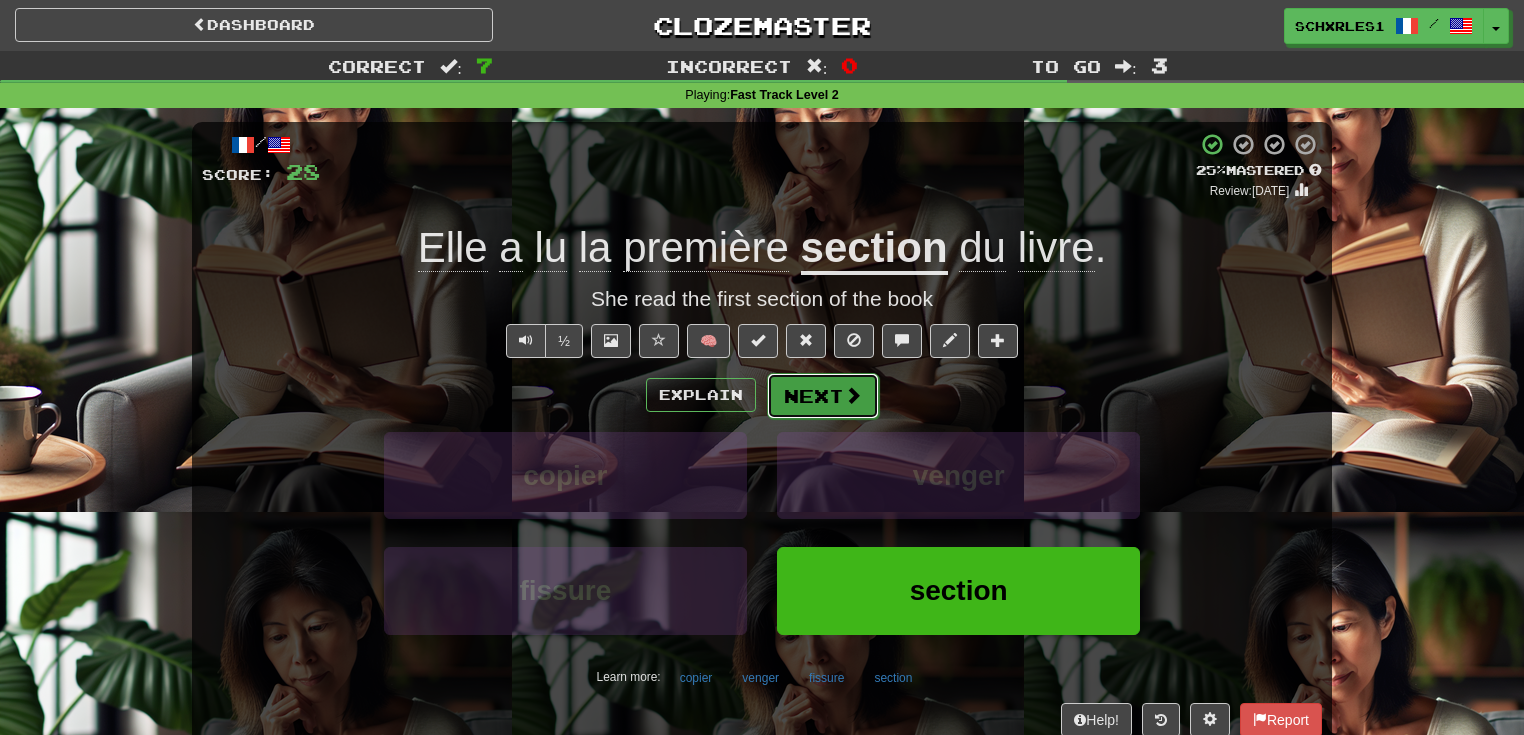 click on "Next" at bounding box center [823, 396] 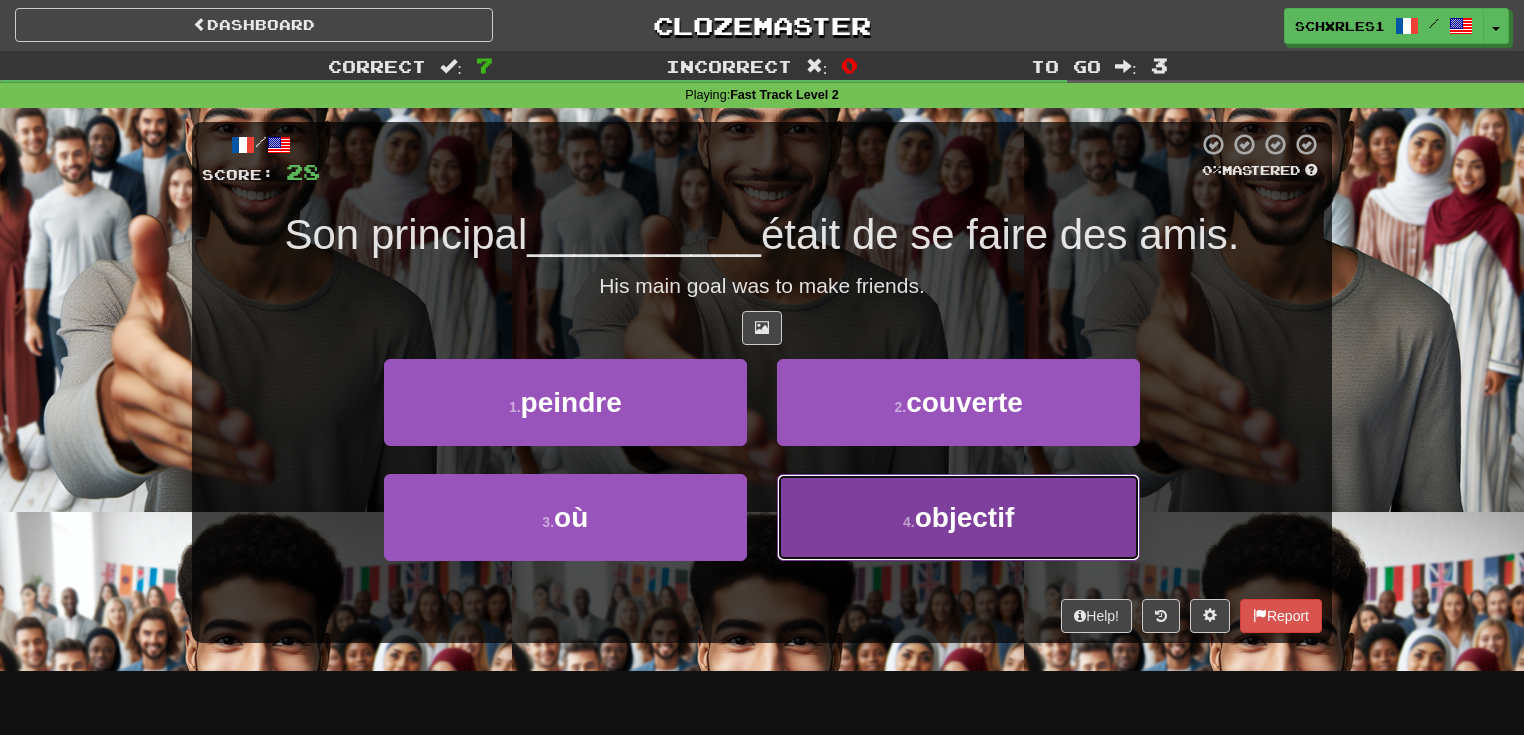 click on "4 .  objectif" at bounding box center [958, 517] 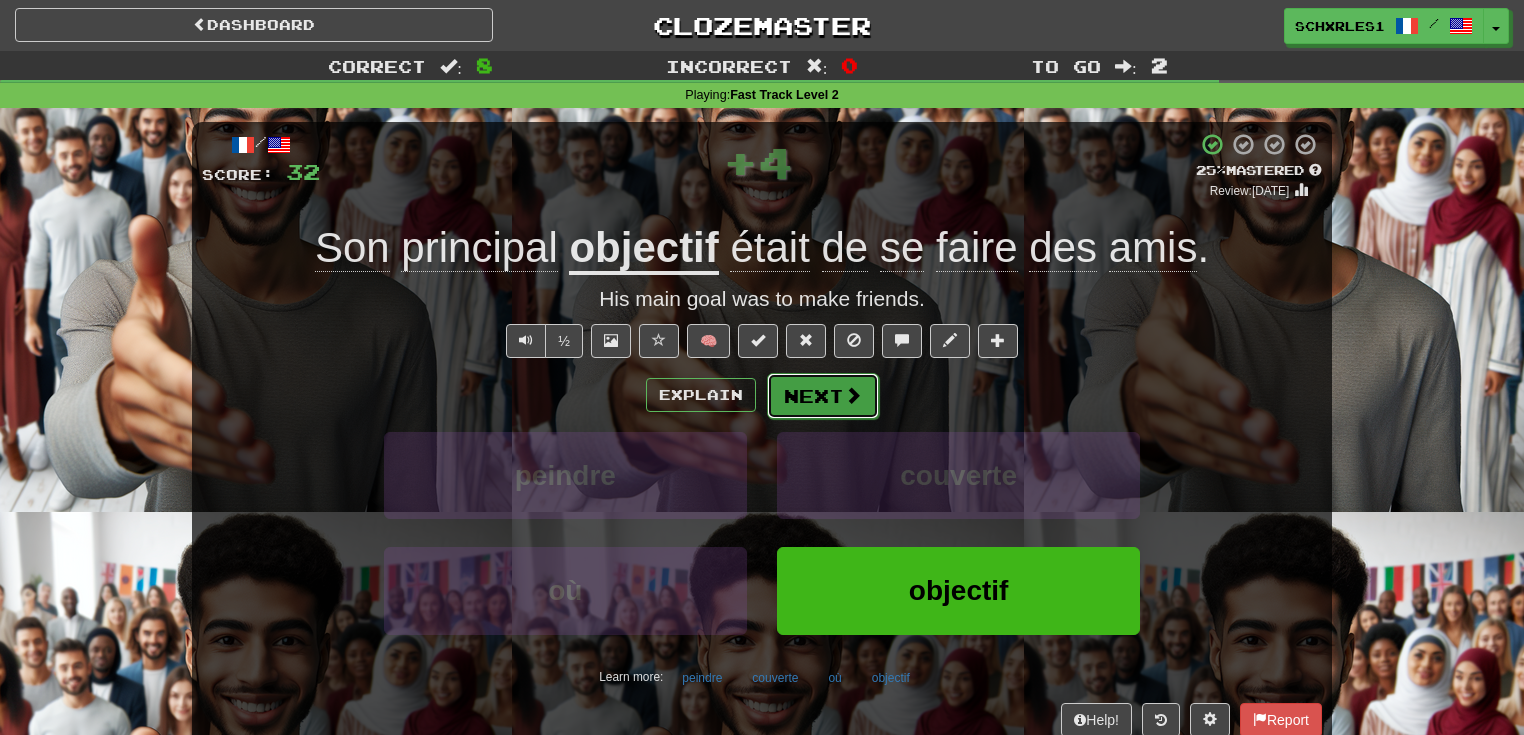 click on "Next" at bounding box center [823, 396] 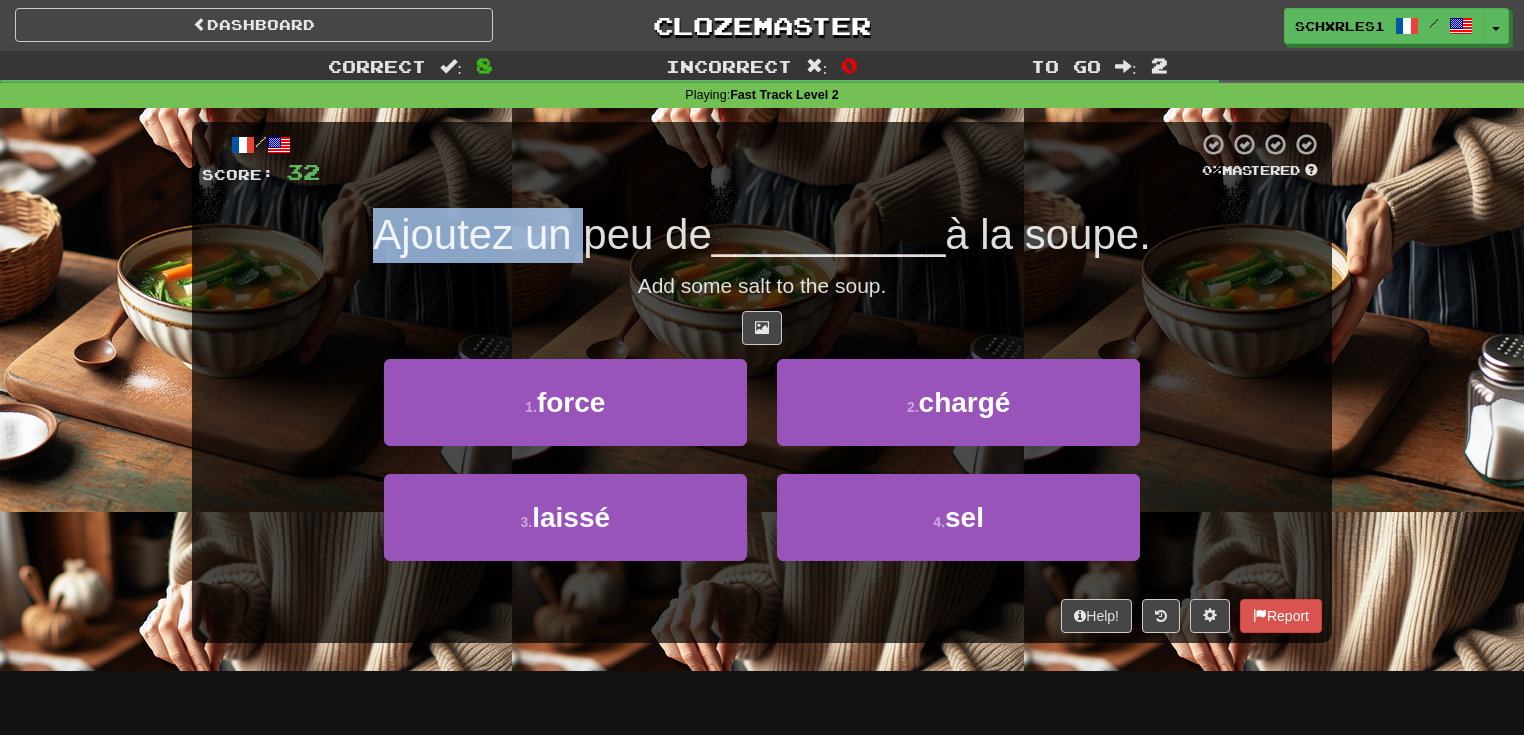 drag, startPoint x: 382, startPoint y: 223, endPoint x: 720, endPoint y: 244, distance: 338.65173 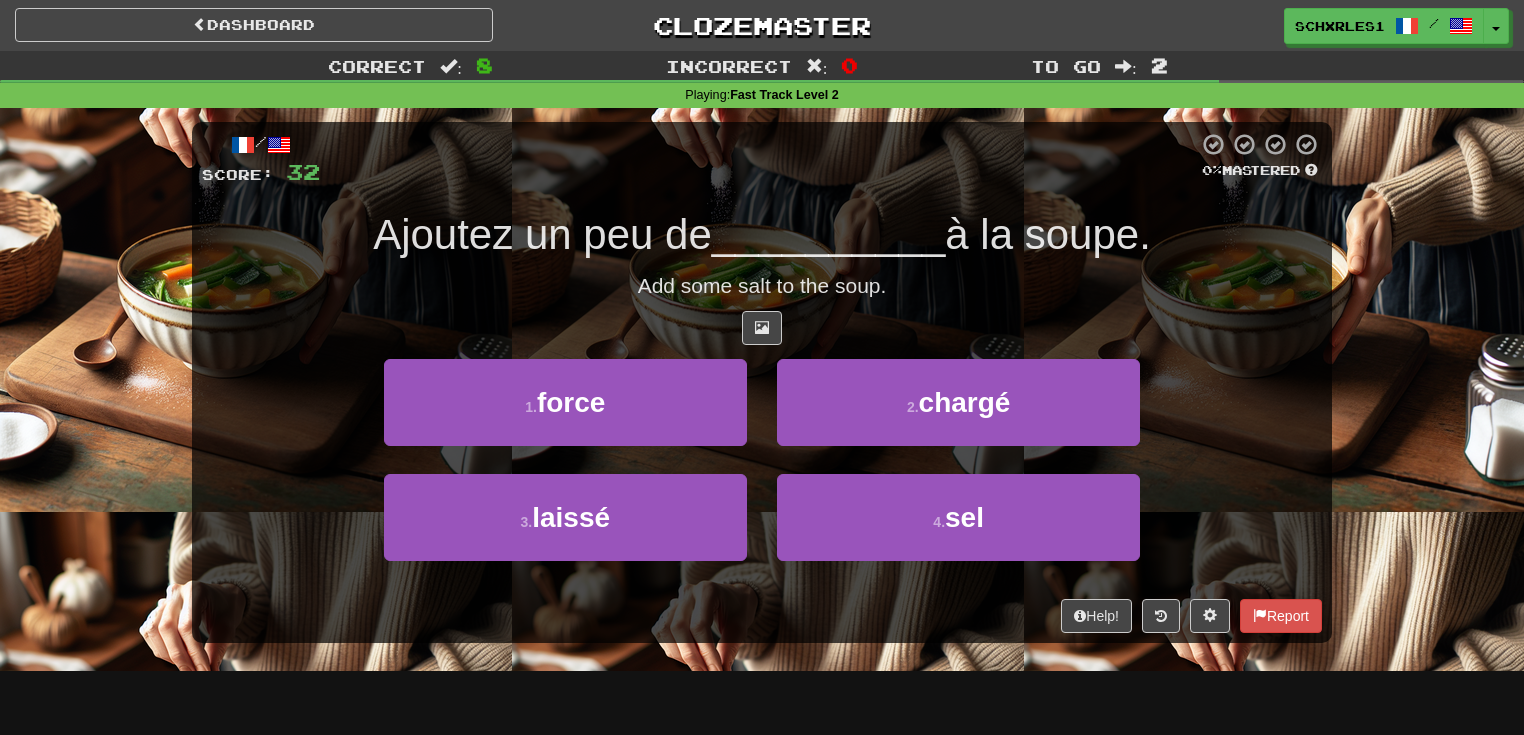 click on "__________" at bounding box center (829, 234) 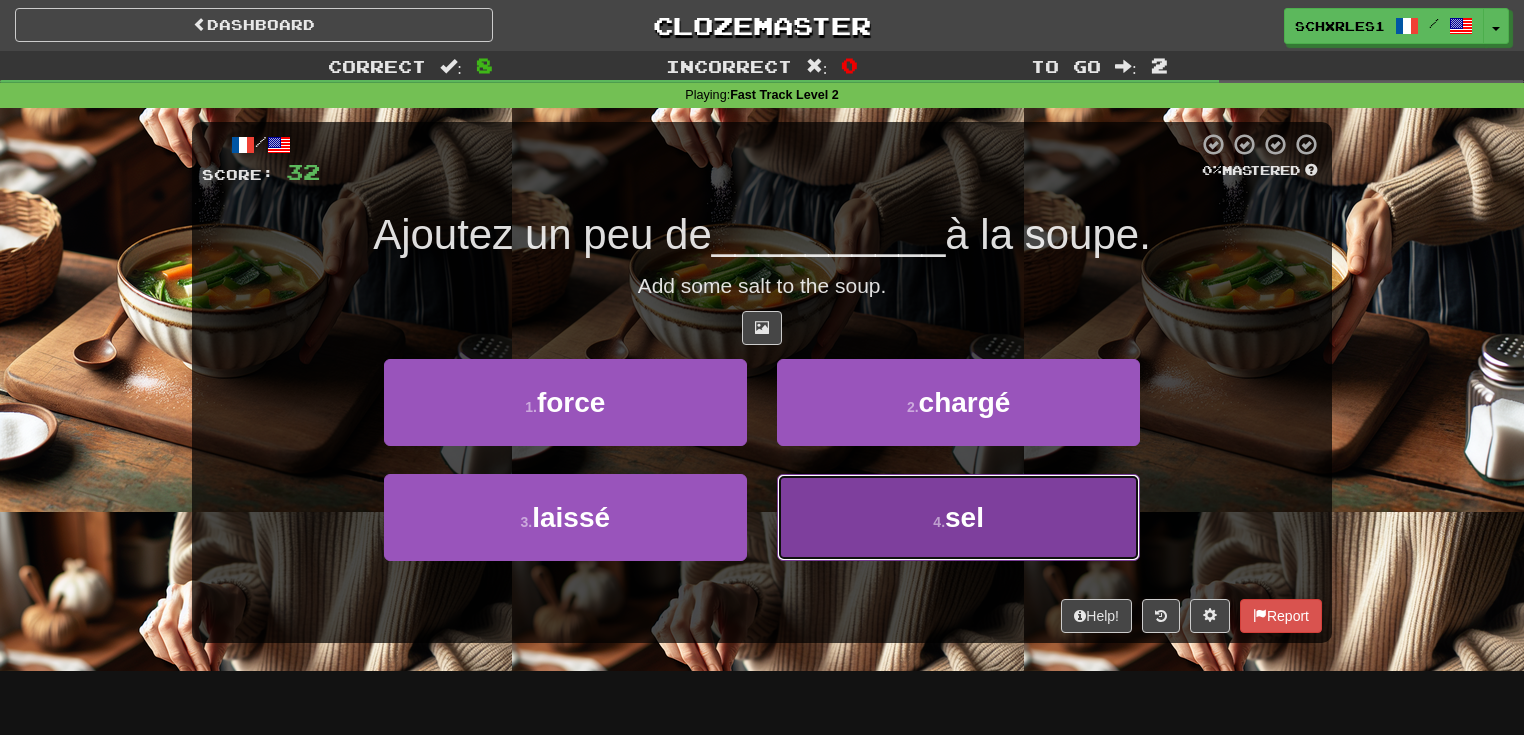 click on "4 .  sel" at bounding box center [958, 517] 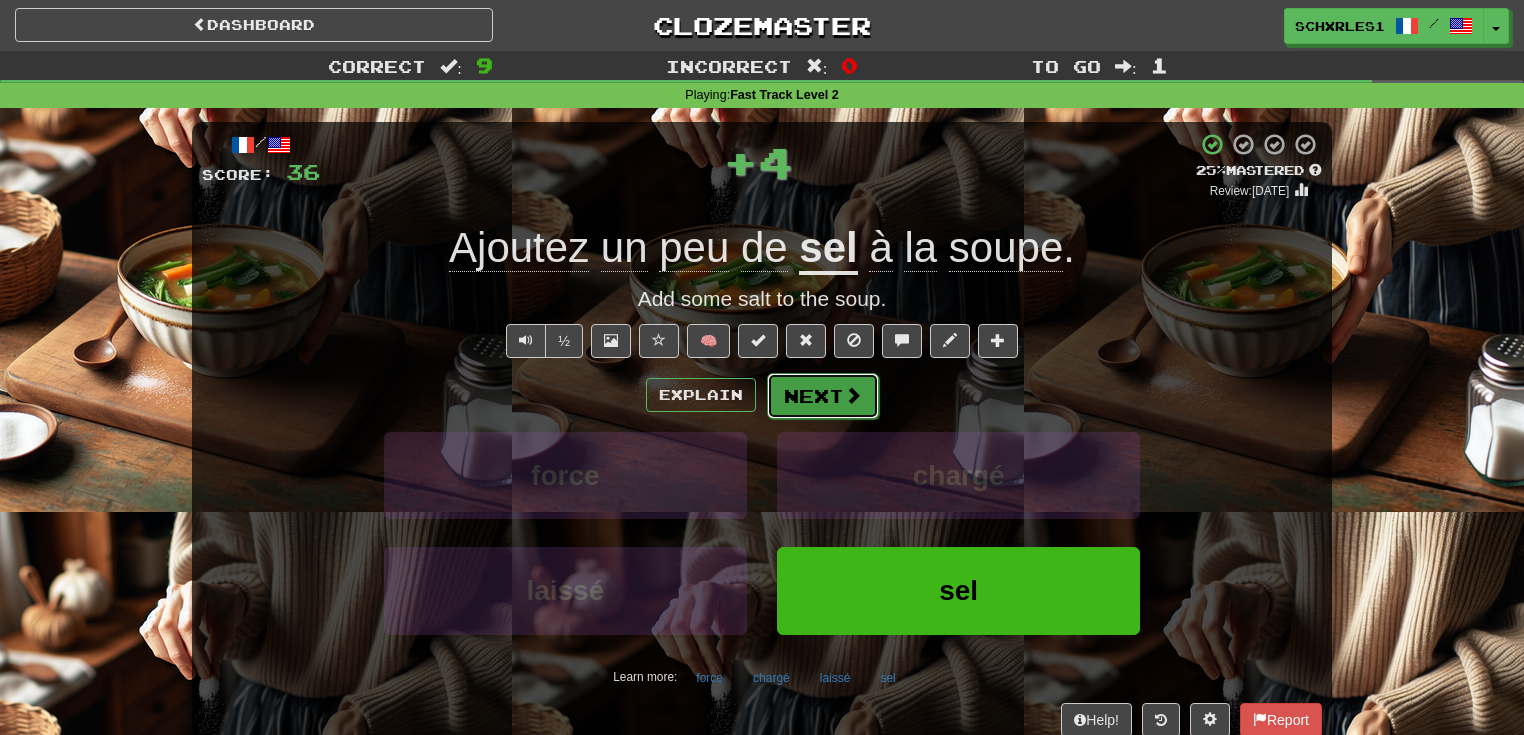 click at bounding box center (853, 395) 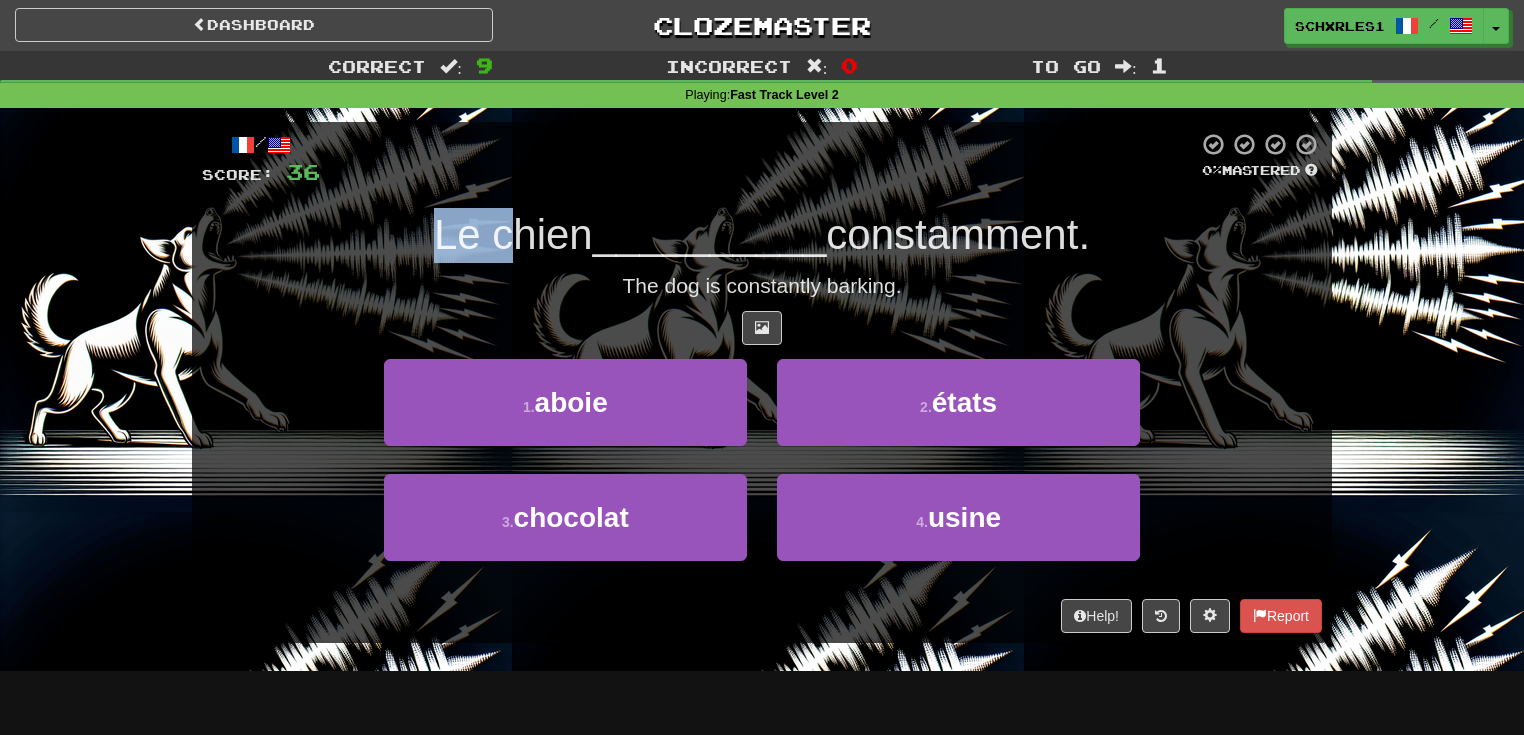 drag, startPoint x: 411, startPoint y: 238, endPoint x: 582, endPoint y: 237, distance: 171.00293 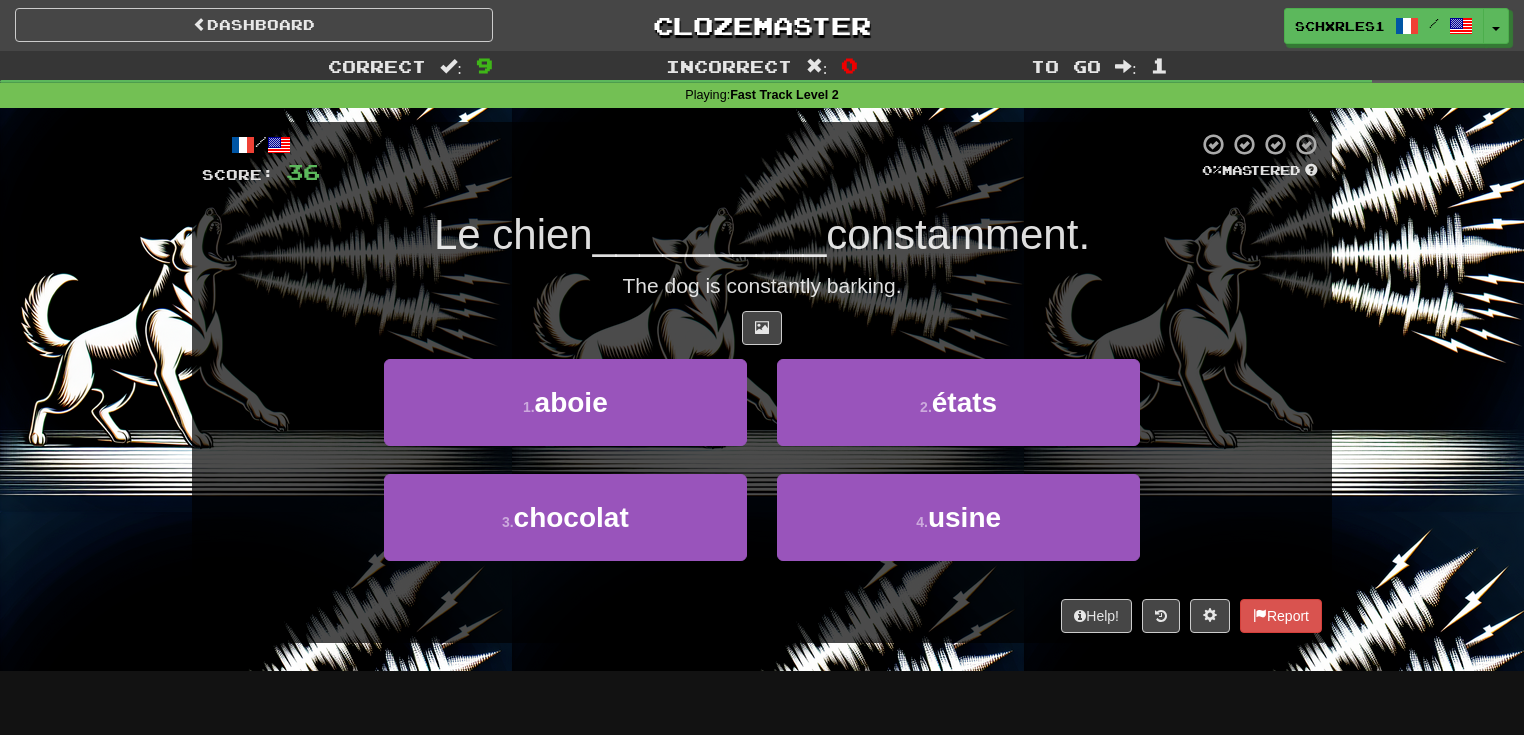 click on "__________" at bounding box center [710, 234] 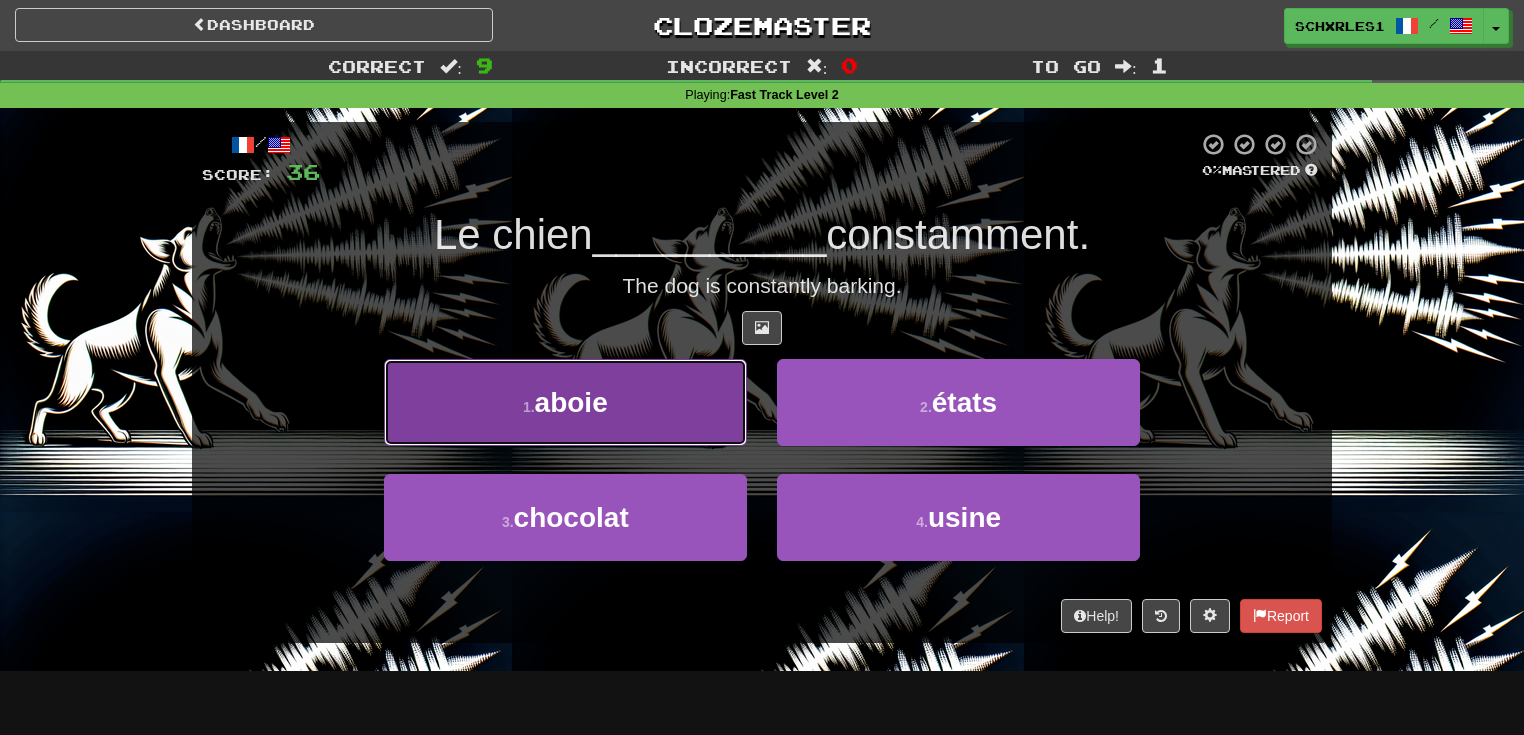 click on "1 .  aboie" at bounding box center [565, 402] 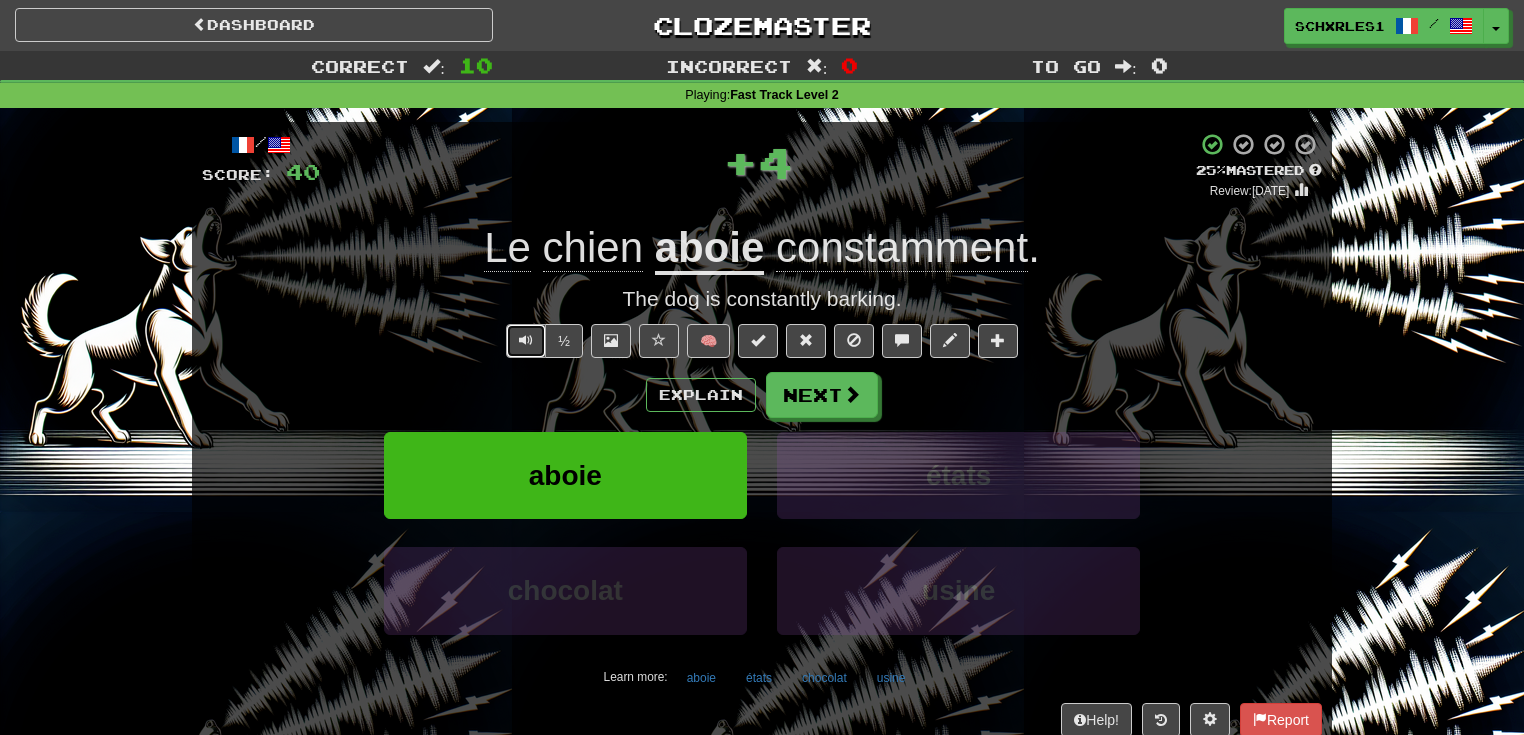 click at bounding box center (526, 340) 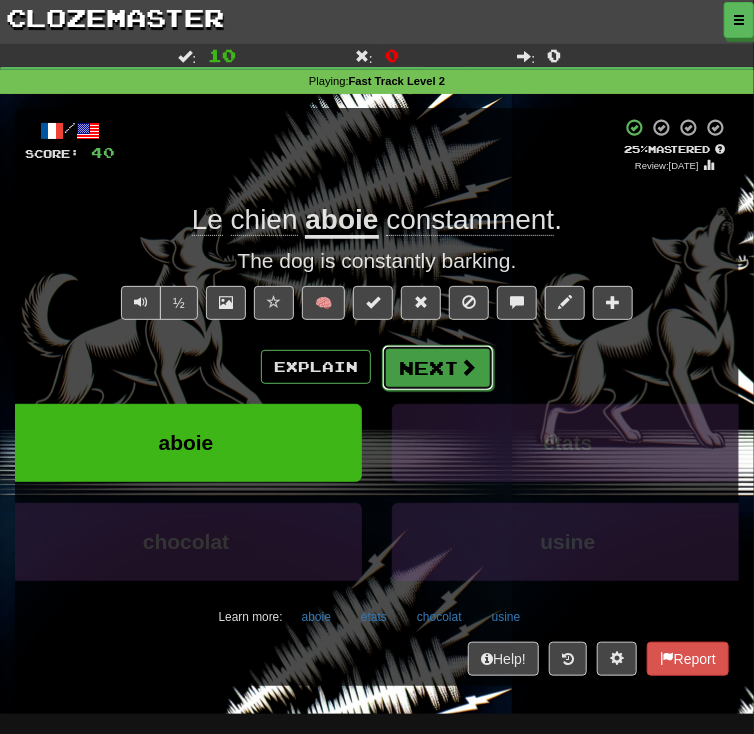 click on "Next" at bounding box center [438, 368] 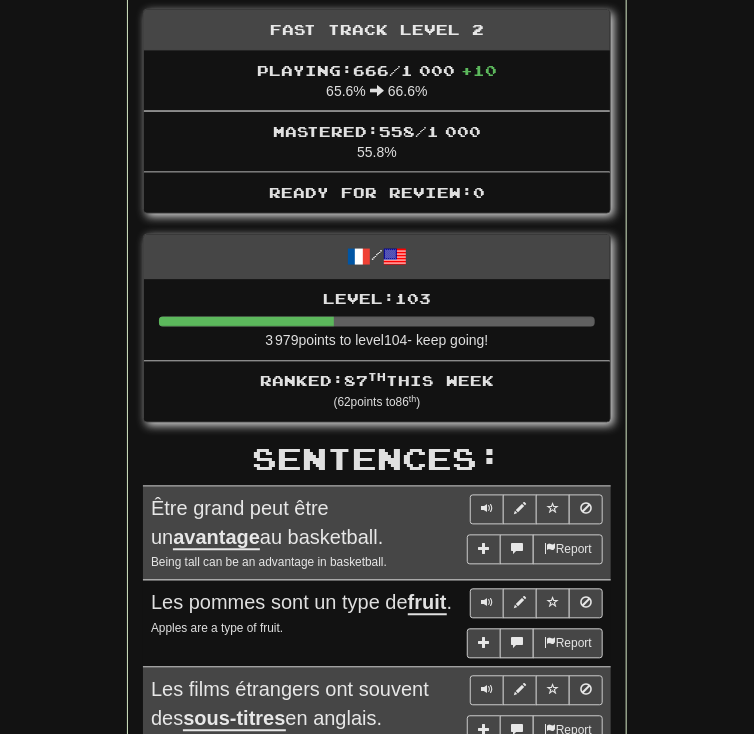 scroll, scrollTop: 960, scrollLeft: 0, axis: vertical 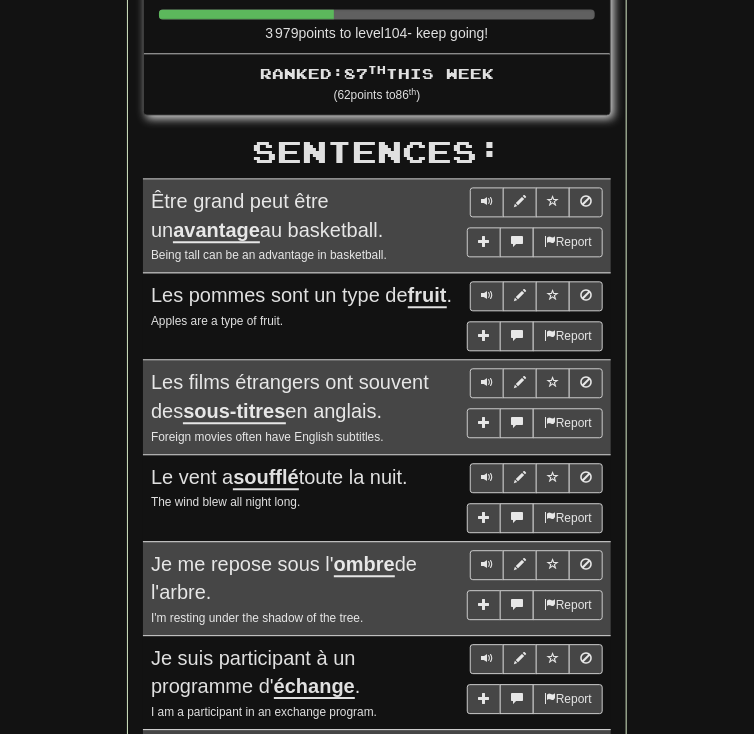 drag, startPoint x: 166, startPoint y: 204, endPoint x: 297, endPoint y: 235, distance: 134.61798 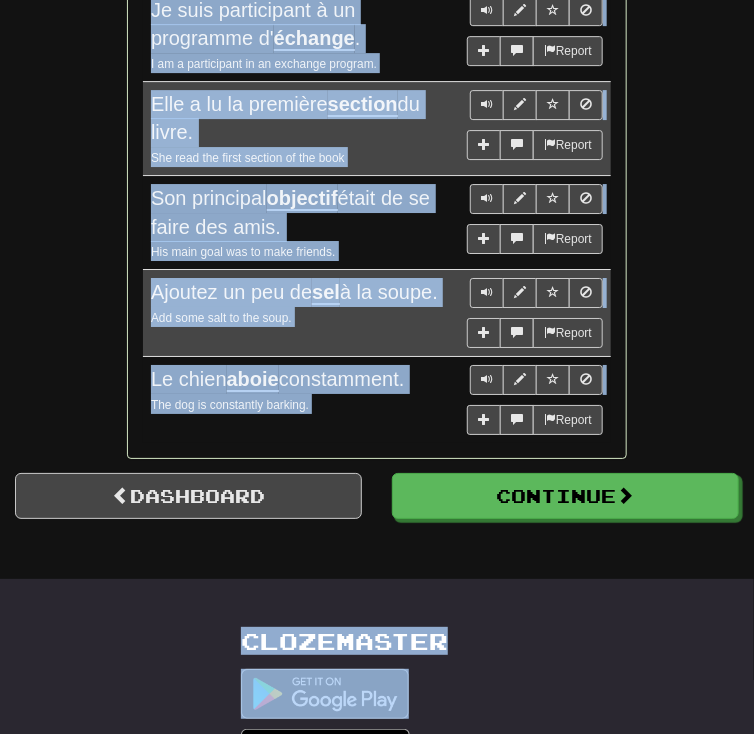 scroll, scrollTop: 1628, scrollLeft: 0, axis: vertical 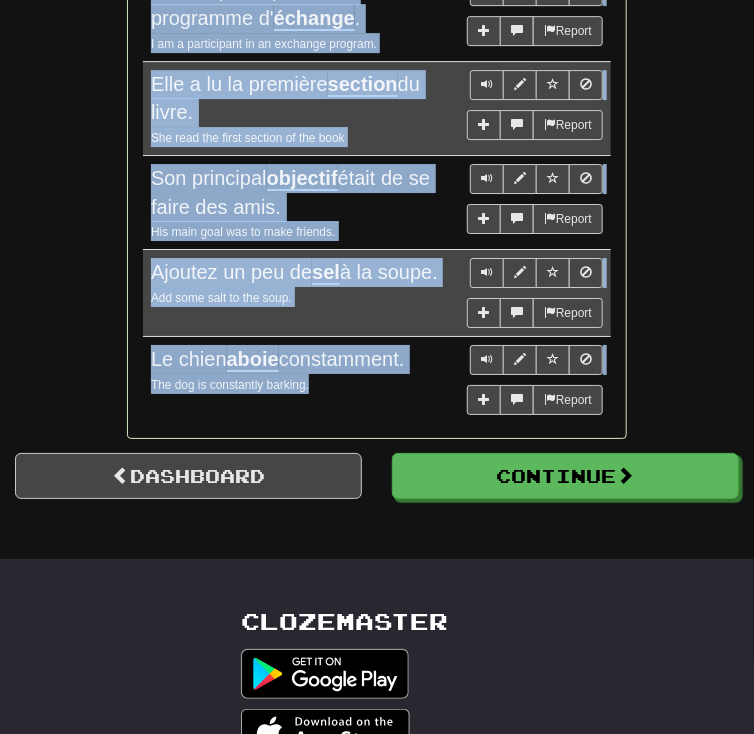 drag, startPoint x: 204, startPoint y: 241, endPoint x: 399, endPoint y: 385, distance: 242.40668 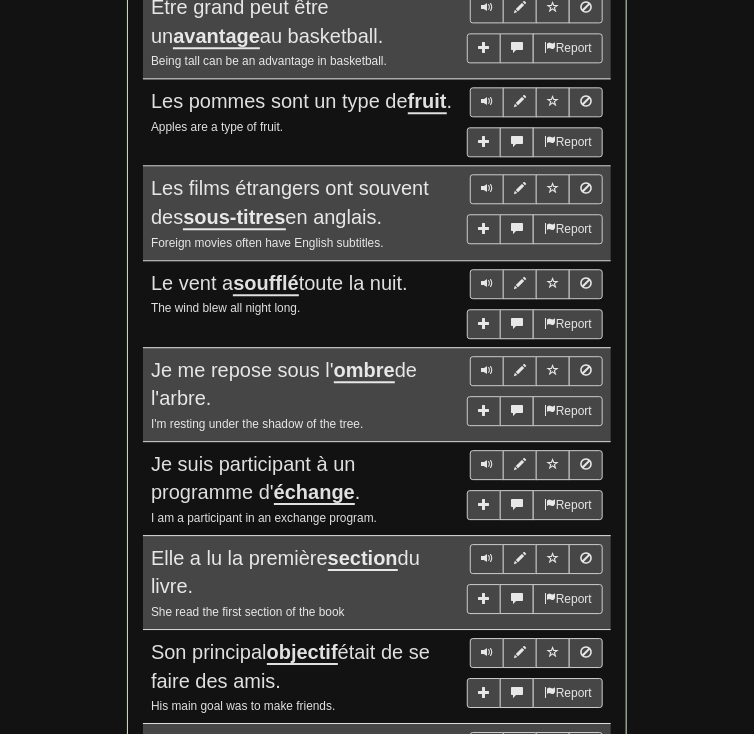 scroll, scrollTop: 988, scrollLeft: 0, axis: vertical 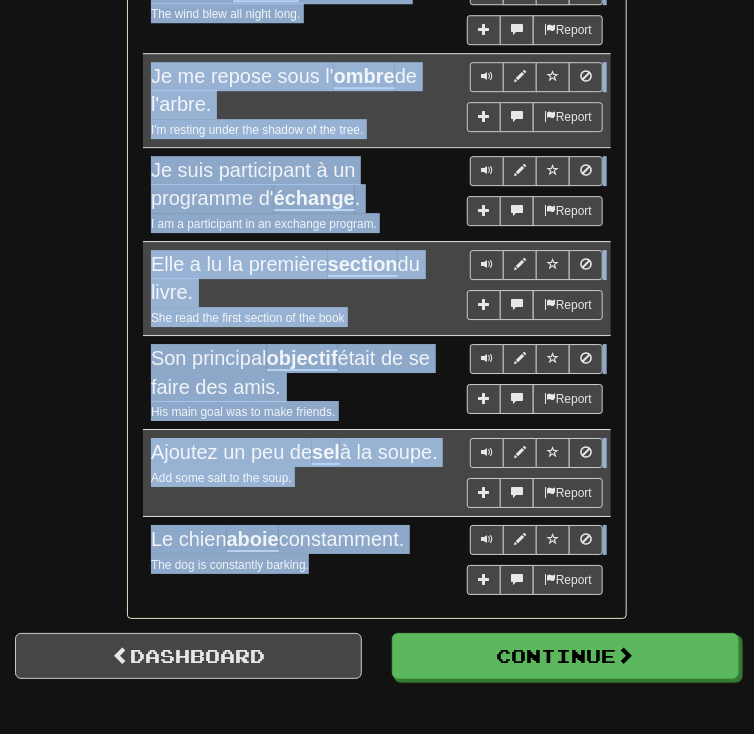 copy on "Être grand peut être un  avantage  au basketball. Being tall can be an advantage in basketball.  Report Les pommes sont un type de  fruit . Apples are a type of fruit.  Report Les films étrangers ont souvent des  sous-titres  en anglais. Foreign movies often have English subtitles.  Report Le vent a  soufflé  toute la nuit. The wind blew all night long.  Report Je me repose sous l' ombre  de l'arbre. I'm resting under the shadow of the tree.  Report Je suis participant à un programme d' échange . I am a participant in an exchange program.  Report Elle a lu la première  section  du livre. She read the first section of the book  Report Son principal  objectif  était de se faire des amis. His main goal was to make friends.  Report Ajoutez un peu de  sel  à la soupe. Add some salt to the soup.  Report Le chien  aboie  constamment." 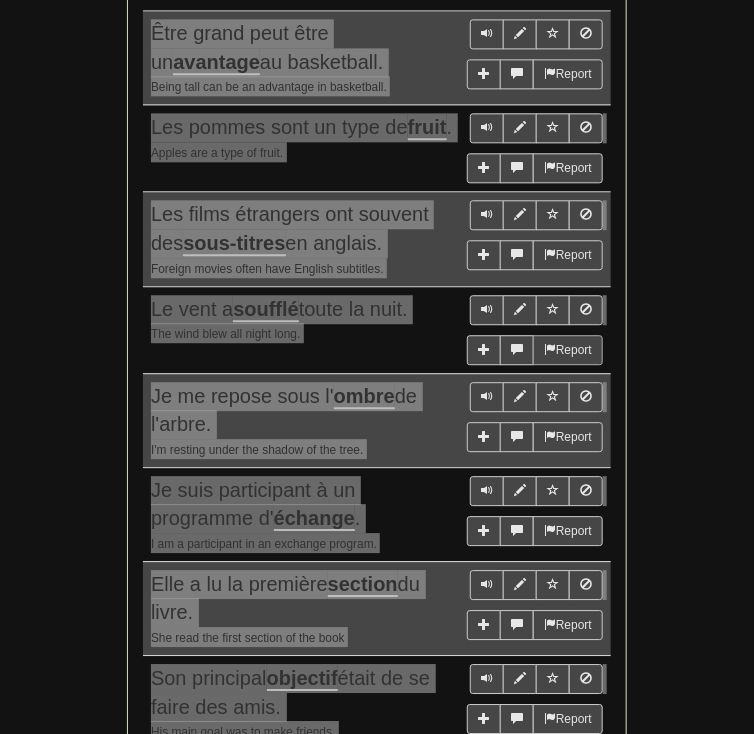 scroll, scrollTop: 914, scrollLeft: 0, axis: vertical 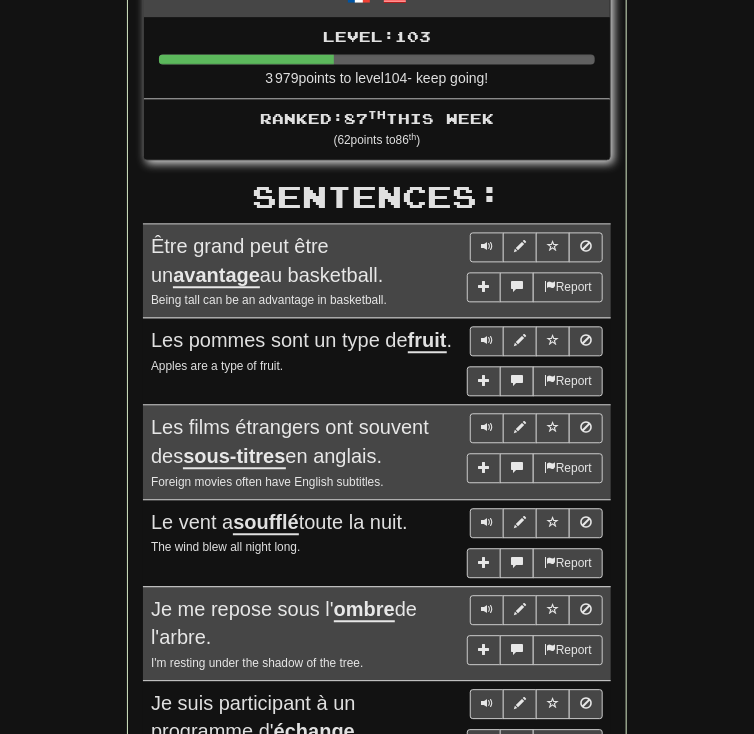 click on "Round Results Stats: Score:   + 40 Time:   1 : 37 New:   10 Review:   0 Correct:   10 Incorrect:   0 Daily Goal: Points:   1016  /  800  🎉 Time remaining: 4   Hours Progress: Fast Track Level 2 Playing:  666  /  1 000 + 10 65.6% 66.6% Mastered:  558  /  1 000 55.8% Ready for Review:  0  /  Level:  103 3 979  points to level  104  - keep going! Ranked:  87 th  this week ( 62  points to  86 th ) Sentences:  Report Être grand peut être un  avantage  au basketball. Being tall can be an advantage in basketball.  Report Les pommes sont un type de  fruit . Apples are a type of fruit.  Report Les films étrangers ont souvent des  sous-titres  en anglais. Foreign movies often have English subtitles.  Report Le vent a  soufflé  toute la nuit. The wind blew all night long.  Report Je me repose sous l' ombre  de l'arbre. I'm resting under the shadow of the tree.  Report Je suis participant à un programme d' échange . I am a participant in an exchange program.  Report Elle a lu la première  section  Report" at bounding box center (377, 245) 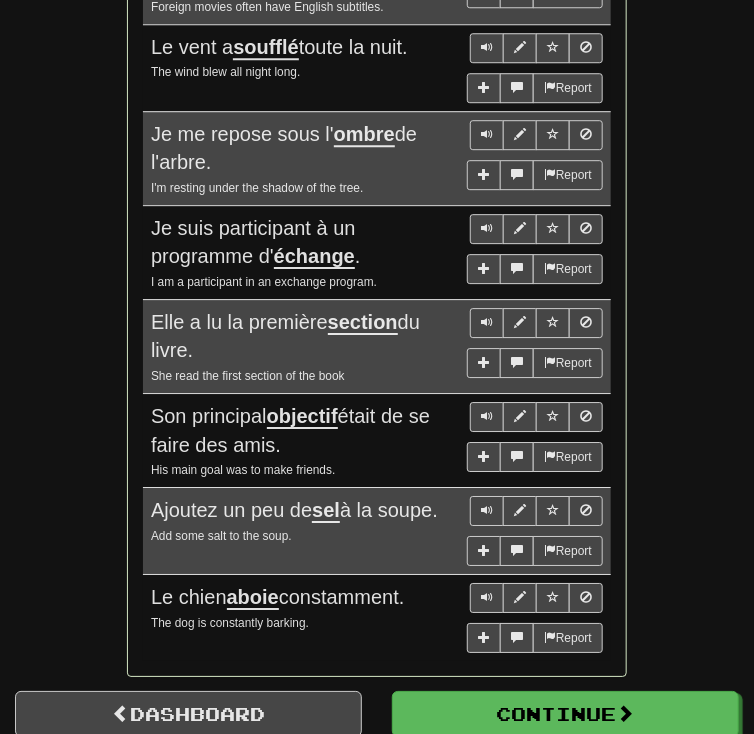 scroll, scrollTop: 1448, scrollLeft: 0, axis: vertical 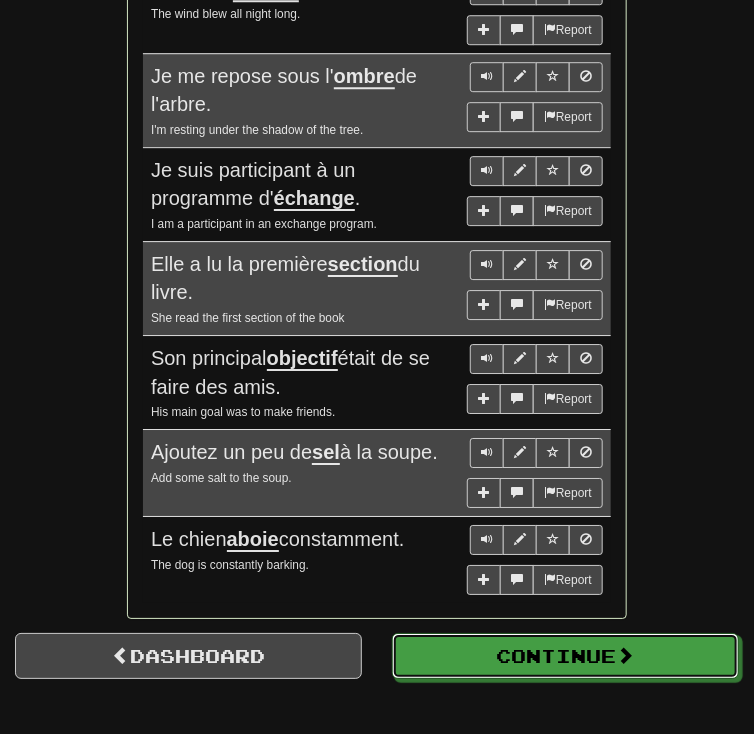 drag, startPoint x: 613, startPoint y: 669, endPoint x: 626, endPoint y: 660, distance: 15.811388 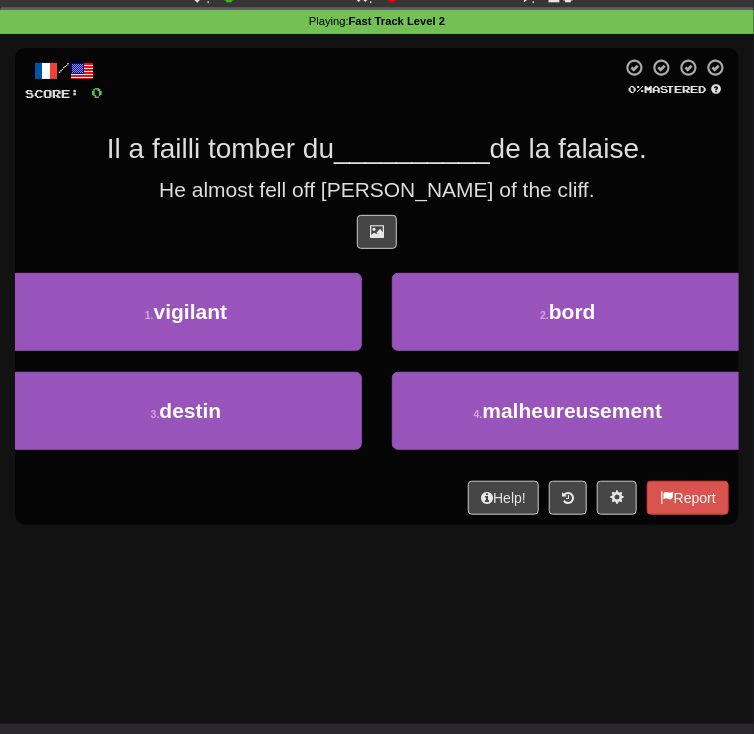 scroll, scrollTop: 0, scrollLeft: 0, axis: both 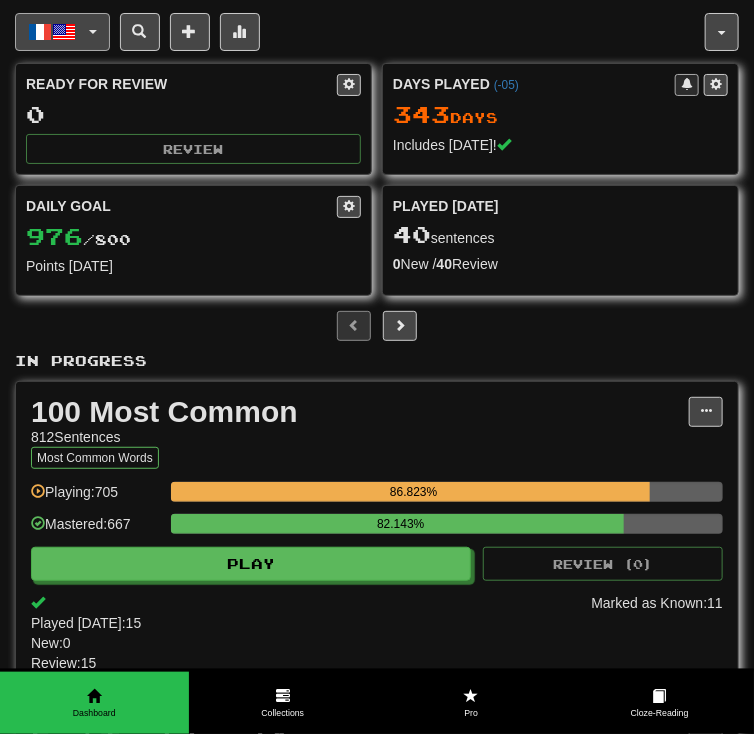 click on "Français  /  English" at bounding box center (62, 32) 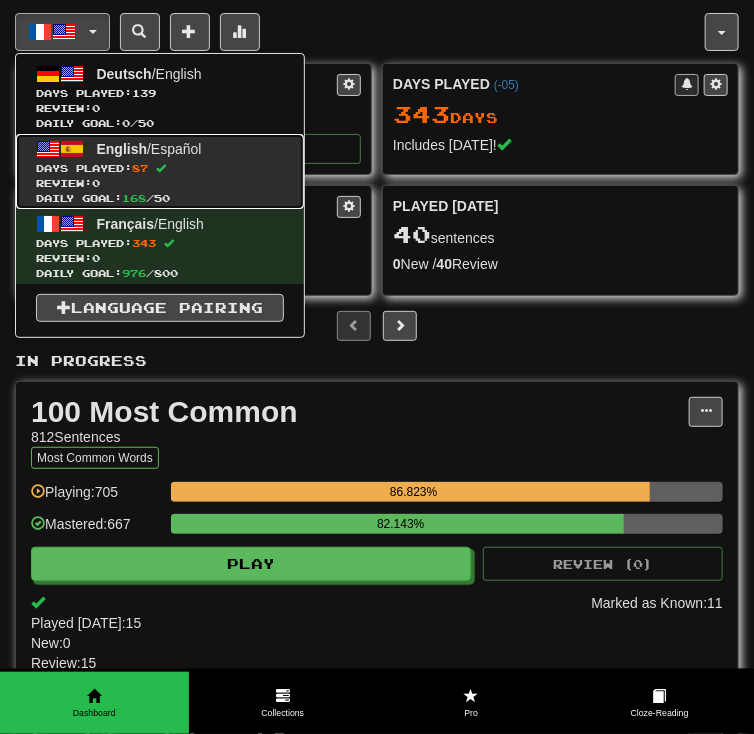 click at bounding box center (161, 168) 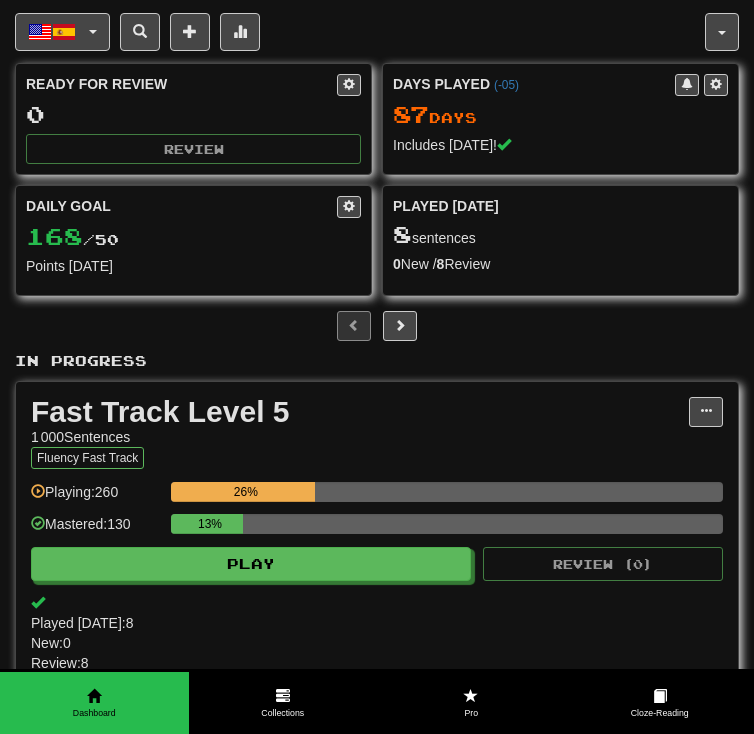 scroll, scrollTop: 0, scrollLeft: 0, axis: both 